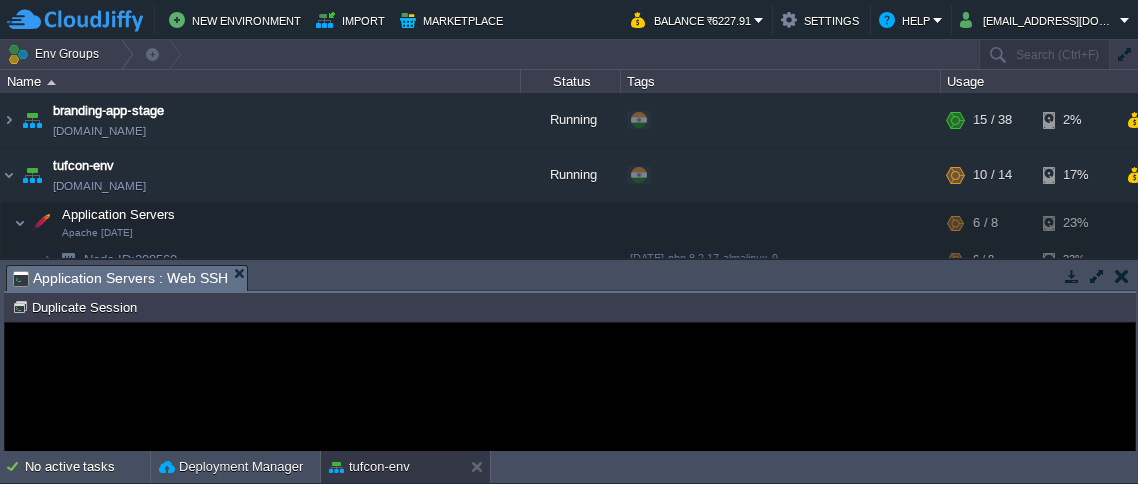scroll, scrollTop: 0, scrollLeft: 0, axis: both 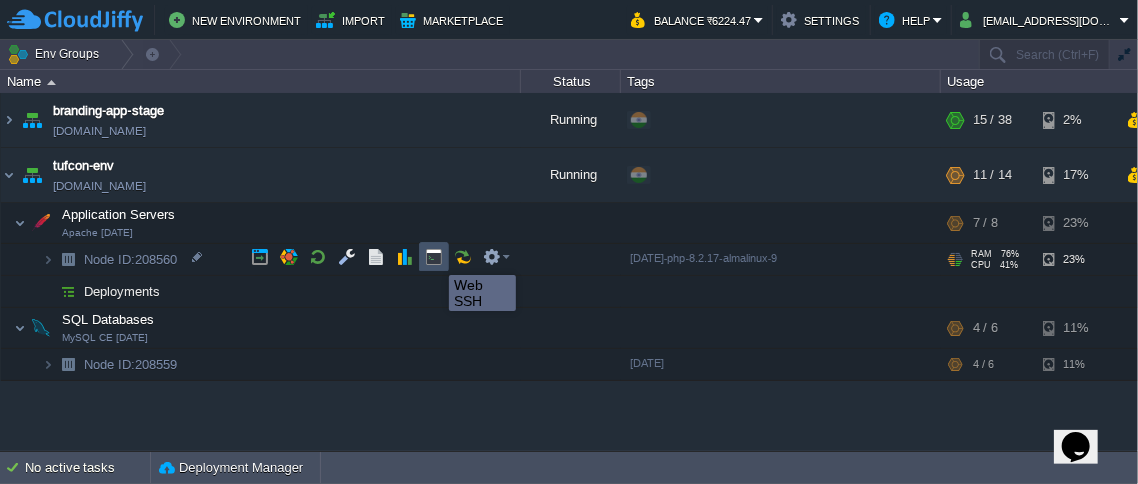click at bounding box center (434, 257) 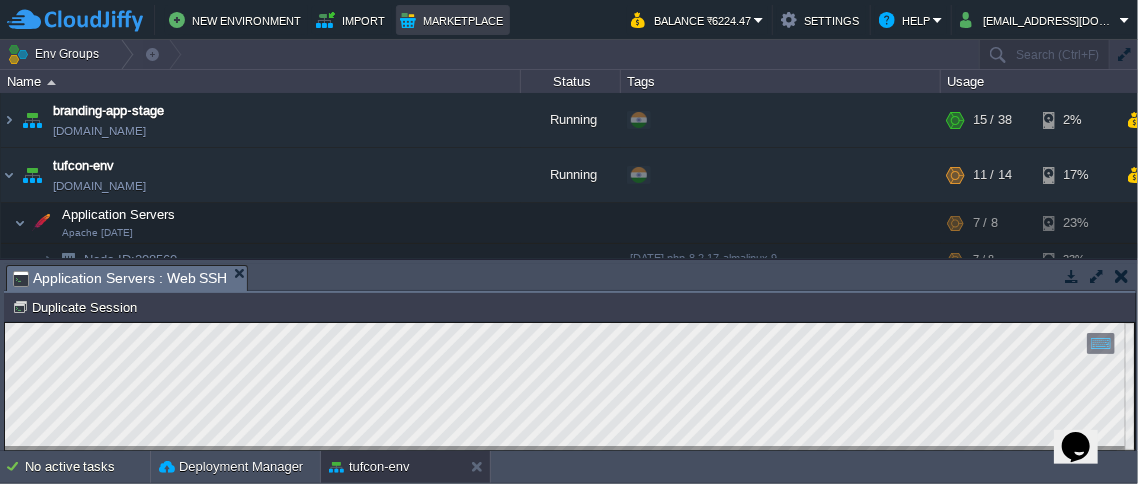 scroll, scrollTop: 0, scrollLeft: 0, axis: both 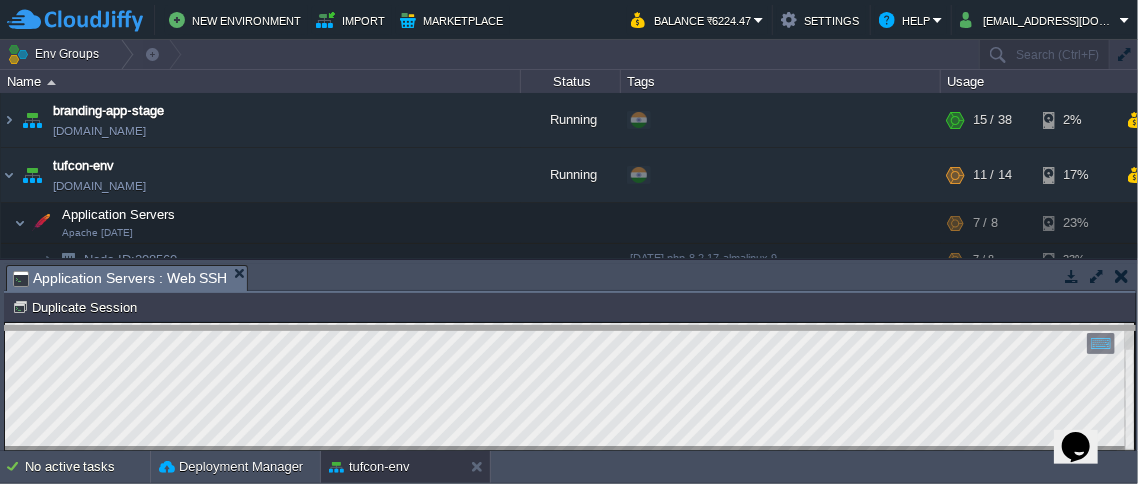 drag, startPoint x: 724, startPoint y: 267, endPoint x: 725, endPoint y: 328, distance: 61.008198 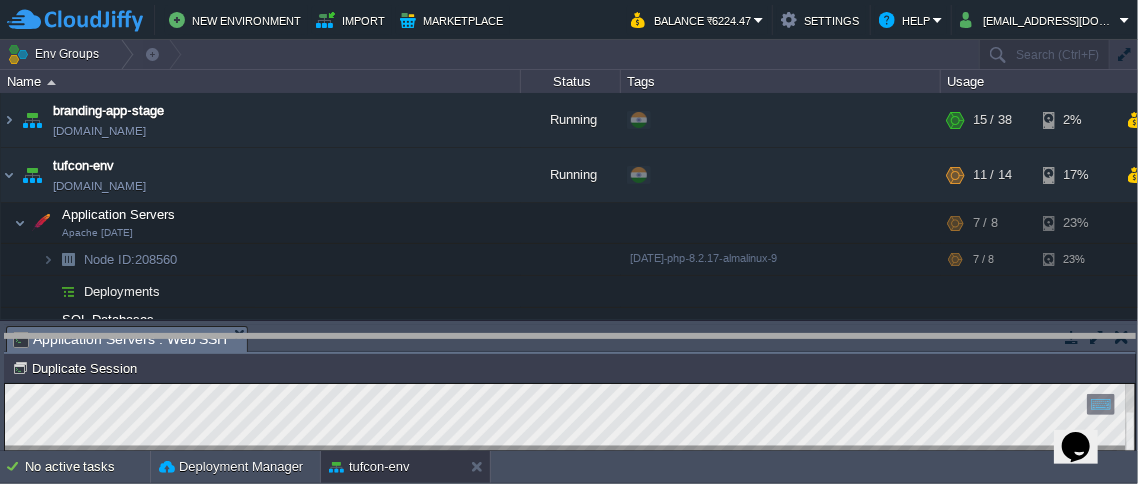 click on "New Environment Import Marketplace Bonus ₹0.00 Upgrade Account Balance ₹6224.47 Settings Help [EMAIL_ADDRESS][DOMAIN_NAME]       Env Groups                     Search (Ctrl+F)         auto-gen Name Status Tags Usage branding-app-stage [DOMAIN_NAME] Running                                 + Add to Env Group                                                                                                                                                            RAM                 30%                                         CPU                 1%                             15 / 38                    2%       tufcon-env [DOMAIN_NAME] Running                                 + Add to Env Group                                                                                                                                                            RAM                 70%                                         CPU                 21%                             11 / 14 17%" at bounding box center [569, 242] 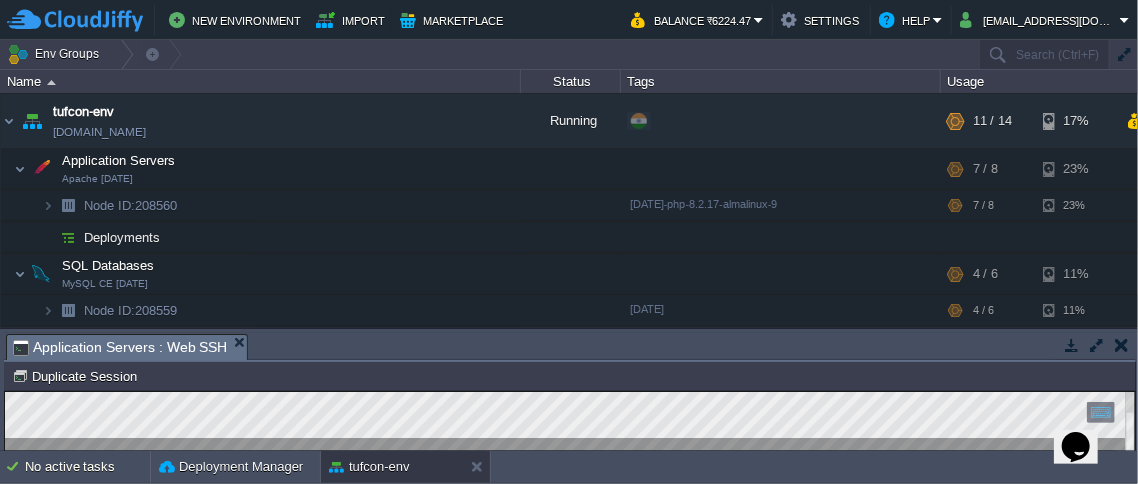 scroll, scrollTop: 57, scrollLeft: 0, axis: vertical 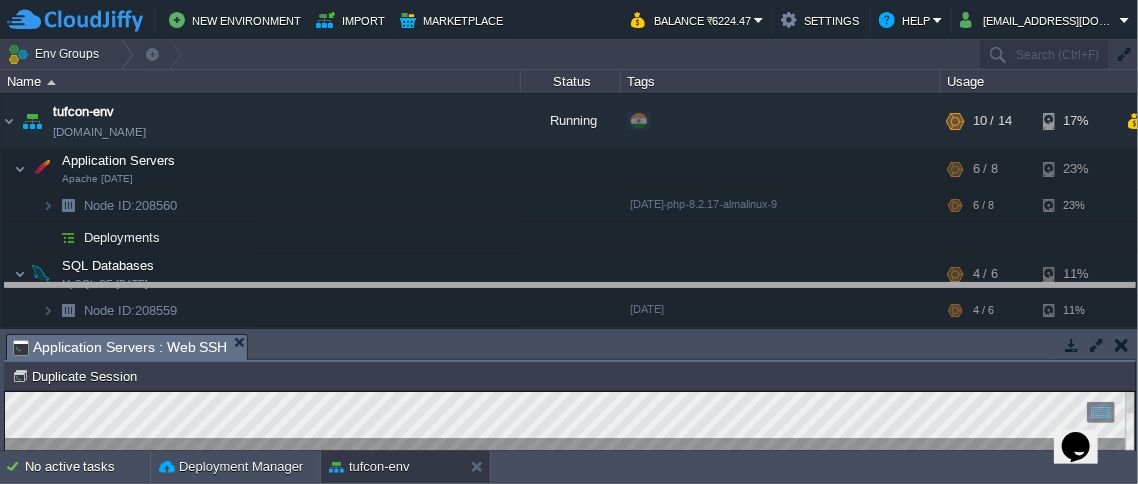 drag, startPoint x: 855, startPoint y: 343, endPoint x: 849, endPoint y: 296, distance: 47.38143 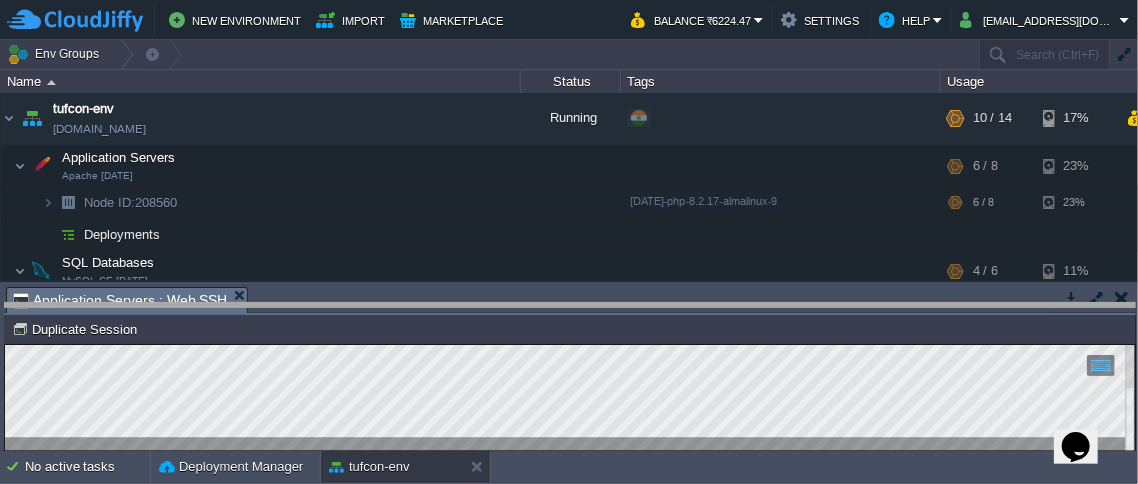 drag, startPoint x: 831, startPoint y: 291, endPoint x: 829, endPoint y: 306, distance: 15.132746 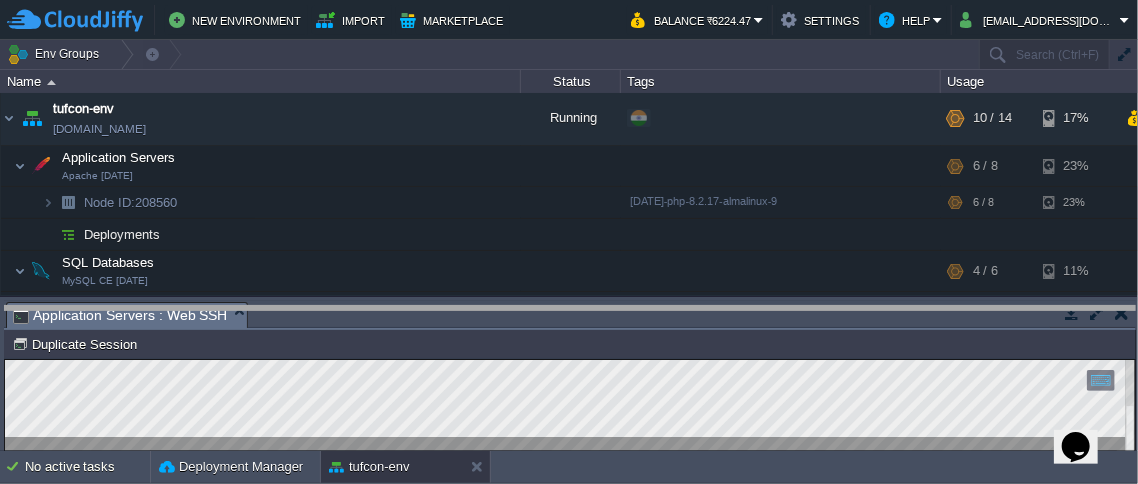 click on "New Environment Import Marketplace Bonus ₹0.00 Upgrade Account Balance ₹6224.47 Settings Help [EMAIL_ADDRESS][DOMAIN_NAME]       Env Groups                     Search (Ctrl+F)         auto-gen Name Status Tags Usage branding-app-stage [DOMAIN_NAME] Running                                 + Add to Env Group                                                                                                                                                            RAM                 30%                                         CPU                 2%                             15 / 38                    2%       tufcon-env [DOMAIN_NAME] Running                                 + Add to Env Group                                                                                                                                                            RAM                 69%                                         CPU                 15%                             10 / 14 17%" at bounding box center [569, 242] 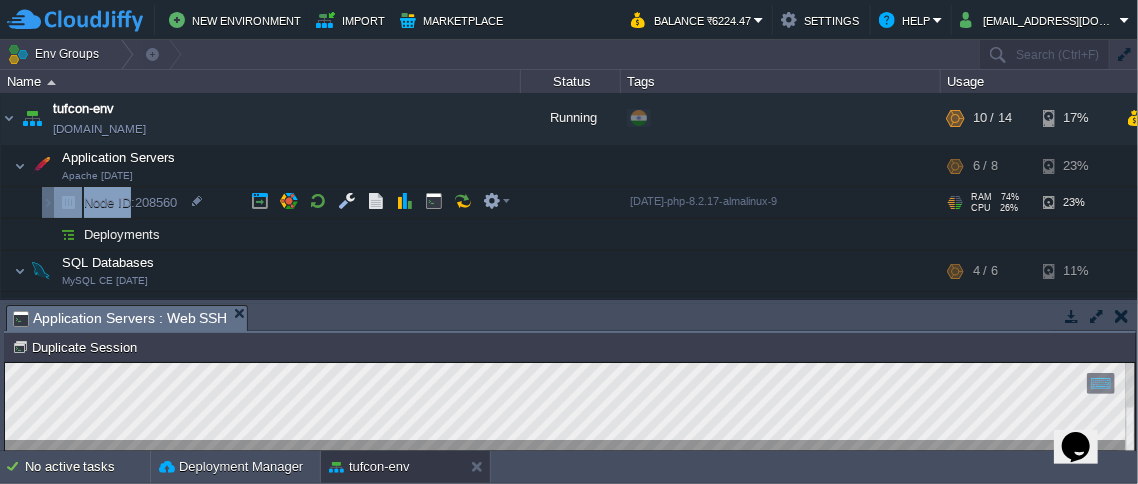 drag, startPoint x: 132, startPoint y: 213, endPoint x: 53, endPoint y: 196, distance: 80.80842 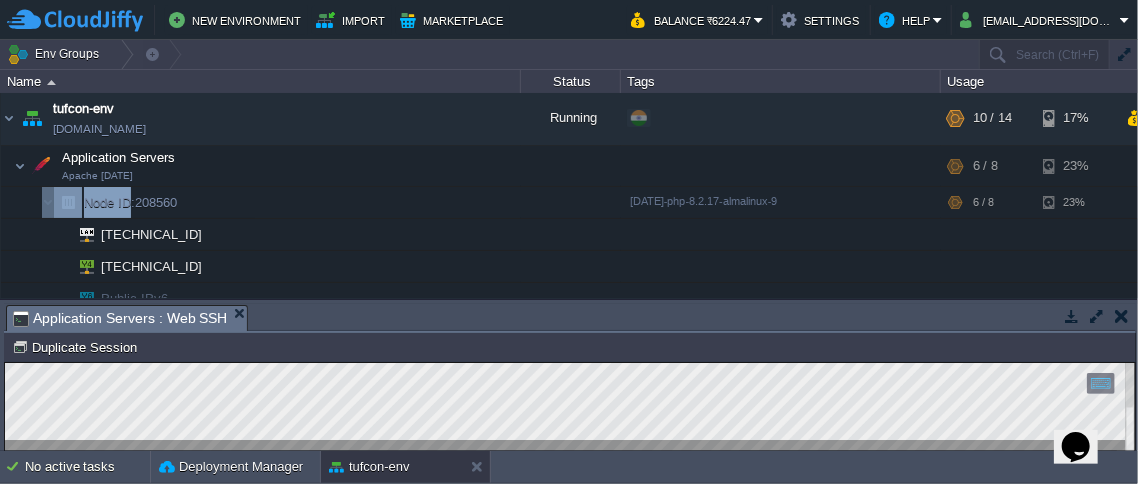 click on "Tasks Activity Log Archive Git / SVN Application Servers : Web SSH" at bounding box center [2504, 317] 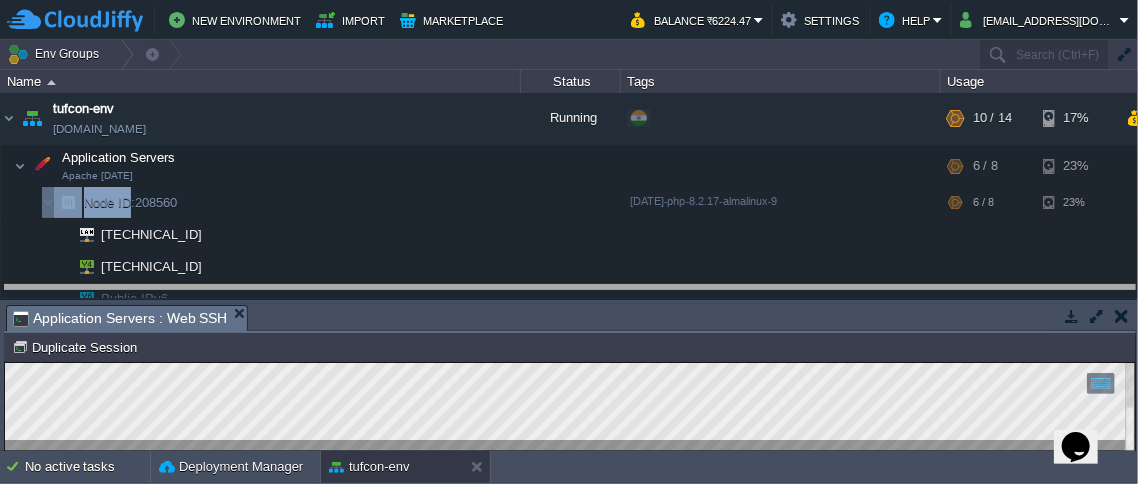 drag, startPoint x: 372, startPoint y: 308, endPoint x: 369, endPoint y: 286, distance: 22.203604 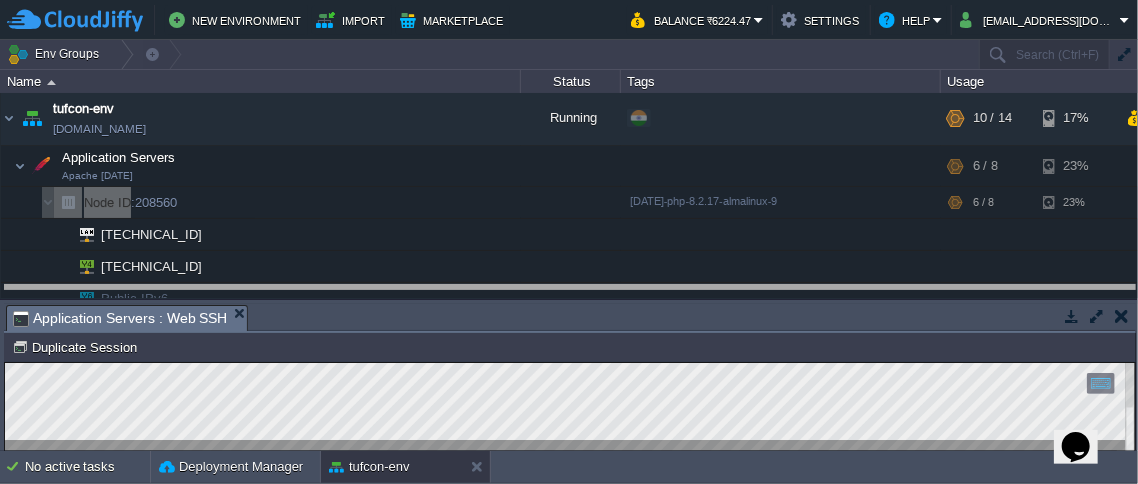 click on "New Environment Import Marketplace Bonus ₹0.00 Upgrade Account Balance ₹6224.47 Settings Help [EMAIL_ADDRESS][DOMAIN_NAME]       Env Groups                     Search (Ctrl+F)         auto-gen Name Status Tags Usage branding-app-stage [DOMAIN_NAME] Running                                 + Add to Env Group                                                                                                                                                            RAM                 30%                                         CPU                 1%                             15 / 38                    2%       tufcon-env [DOMAIN_NAME] Running                                 + Add to Env Group                                                                                                                                                            RAM                 69%                                         CPU                 31%                             10 / 14 17%" at bounding box center (569, 242) 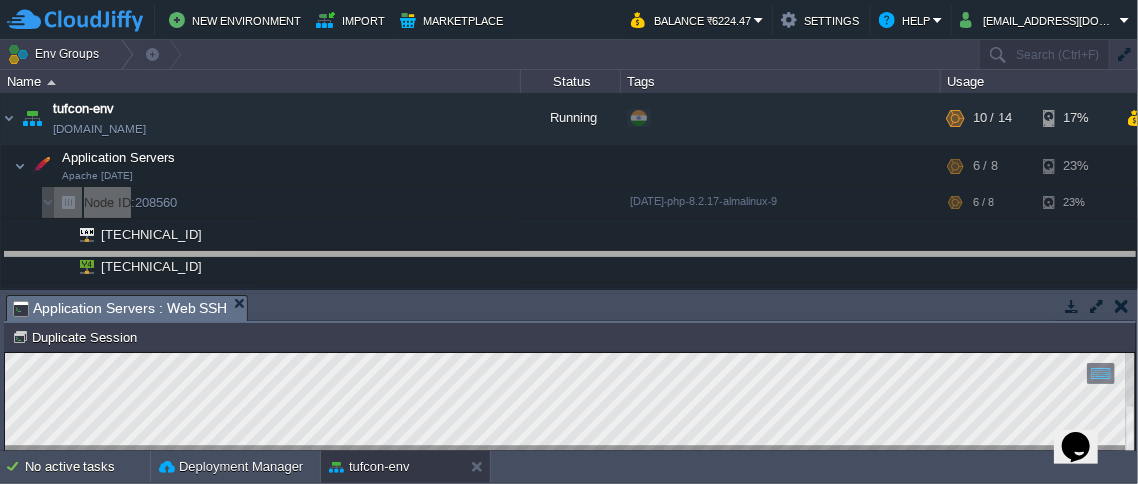 drag, startPoint x: 609, startPoint y: 304, endPoint x: 600, endPoint y: 263, distance: 41.976185 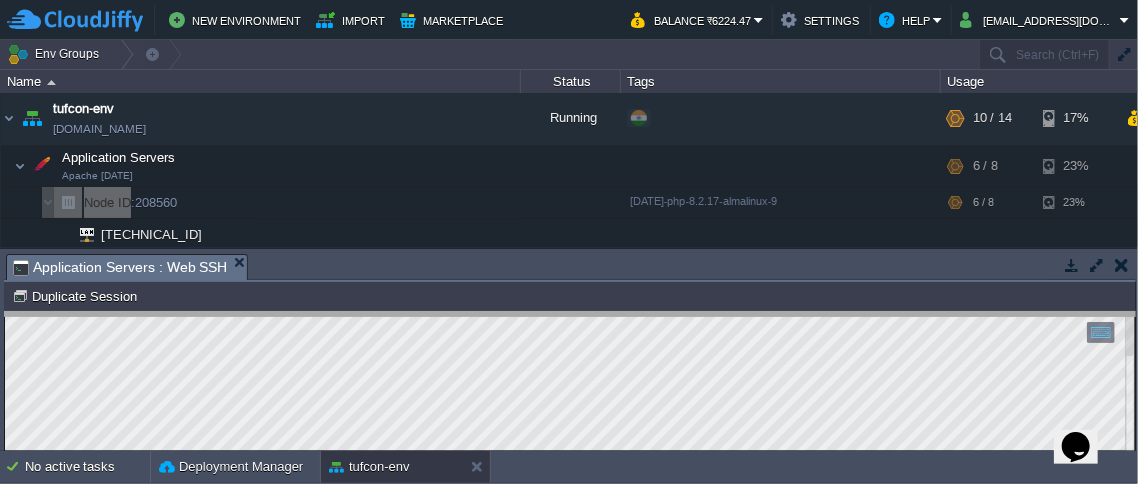 drag, startPoint x: 471, startPoint y: 267, endPoint x: 479, endPoint y: 325, distance: 58.549126 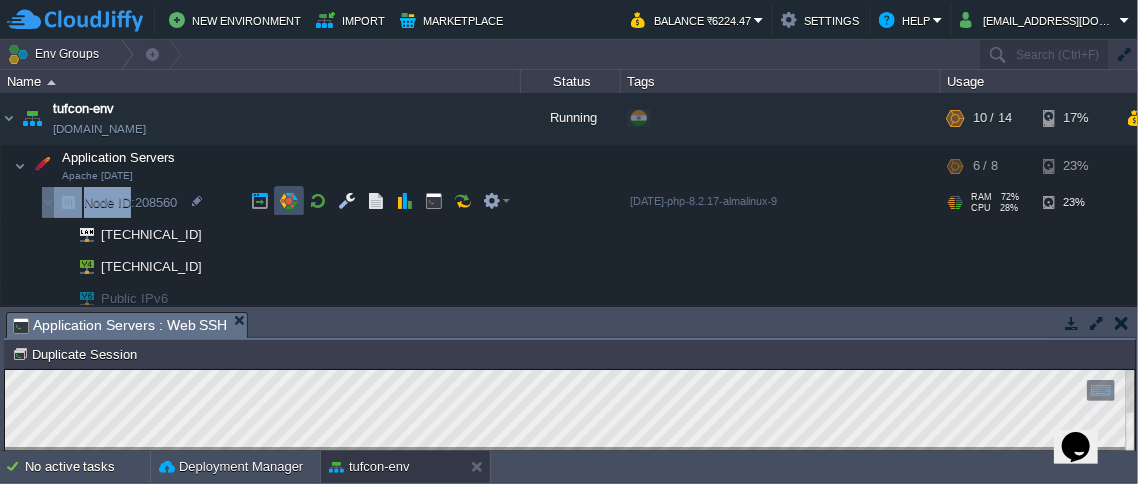 click at bounding box center [289, 201] 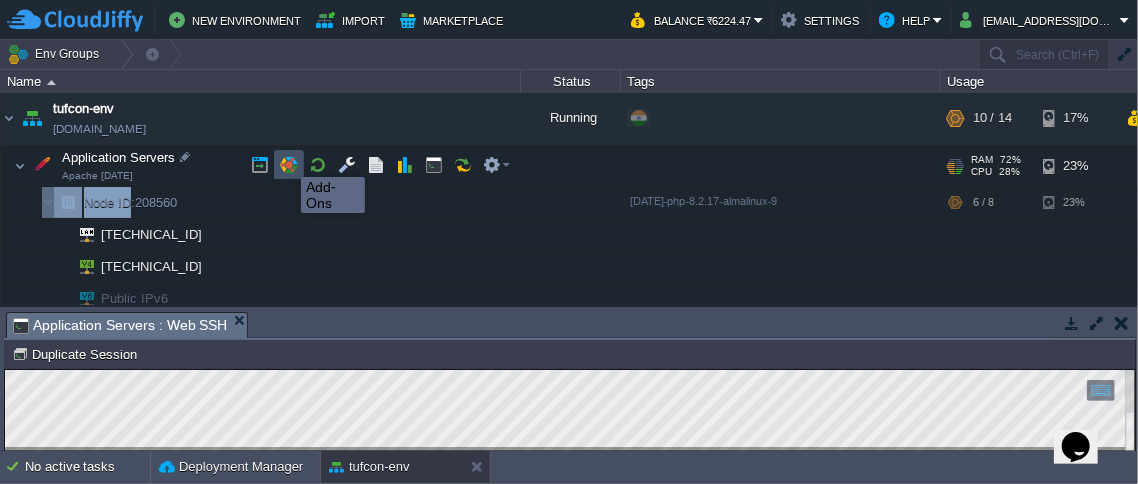 click at bounding box center [289, 165] 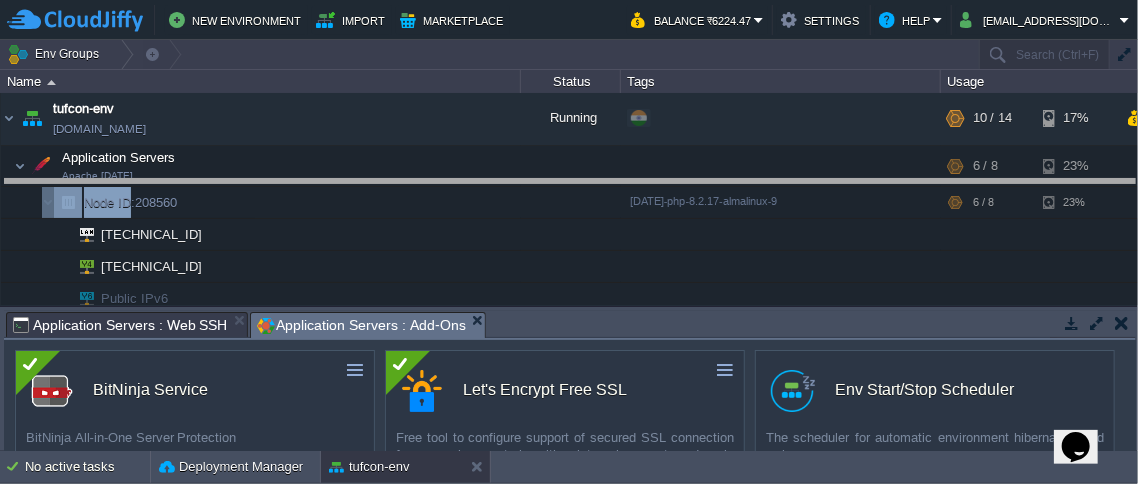 drag, startPoint x: 544, startPoint y: 315, endPoint x: 504, endPoint y: 182, distance: 138.88484 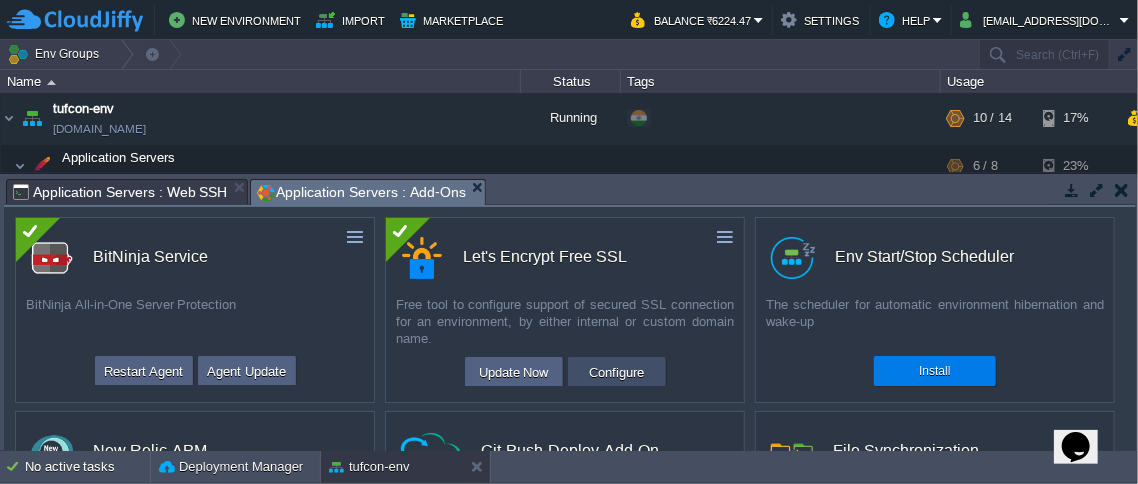 click on "Configure" at bounding box center [616, 372] 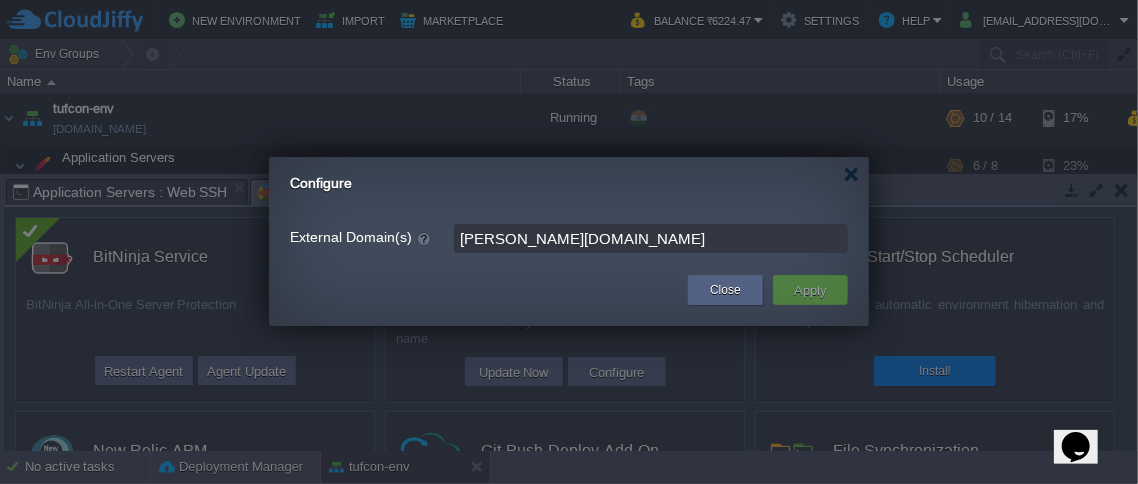 click on "[PERSON_NAME][DOMAIN_NAME]" at bounding box center [651, 238] 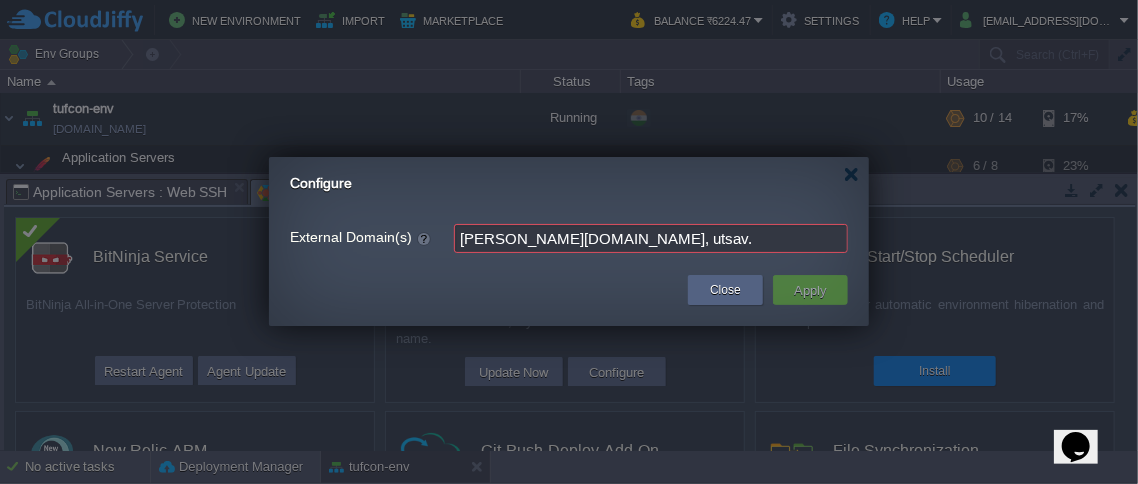 drag, startPoint x: 508, startPoint y: 238, endPoint x: 581, endPoint y: 239, distance: 73.00685 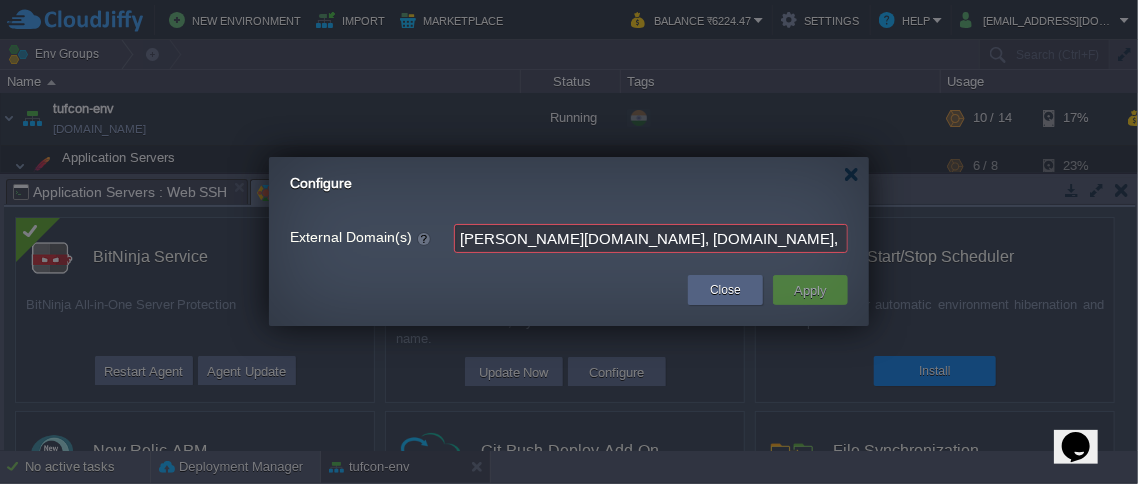 drag, startPoint x: 590, startPoint y: 238, endPoint x: 697, endPoint y: 238, distance: 107 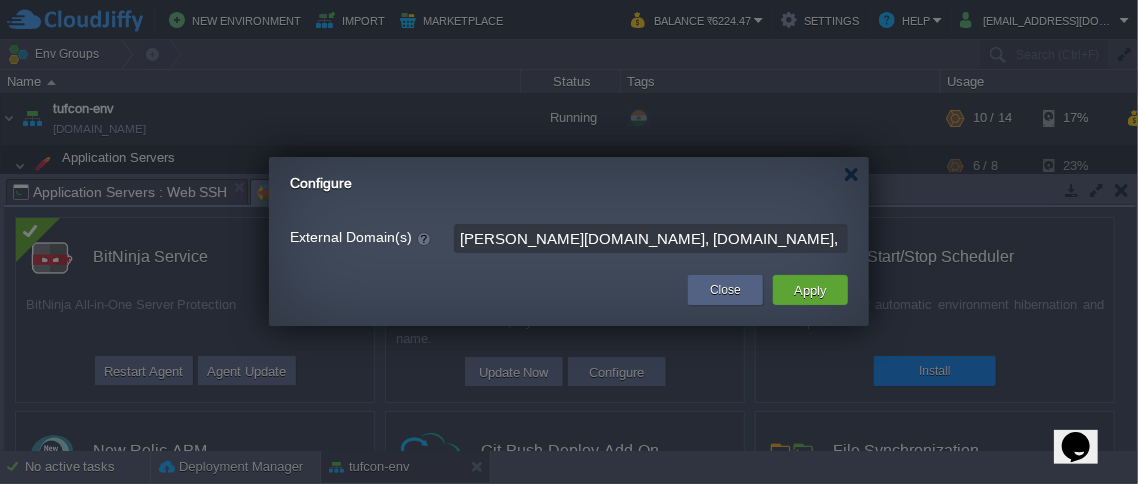click on "[PERSON_NAME][DOMAIN_NAME], [DOMAIN_NAME], [DOMAIN_NAME]" at bounding box center (651, 238) 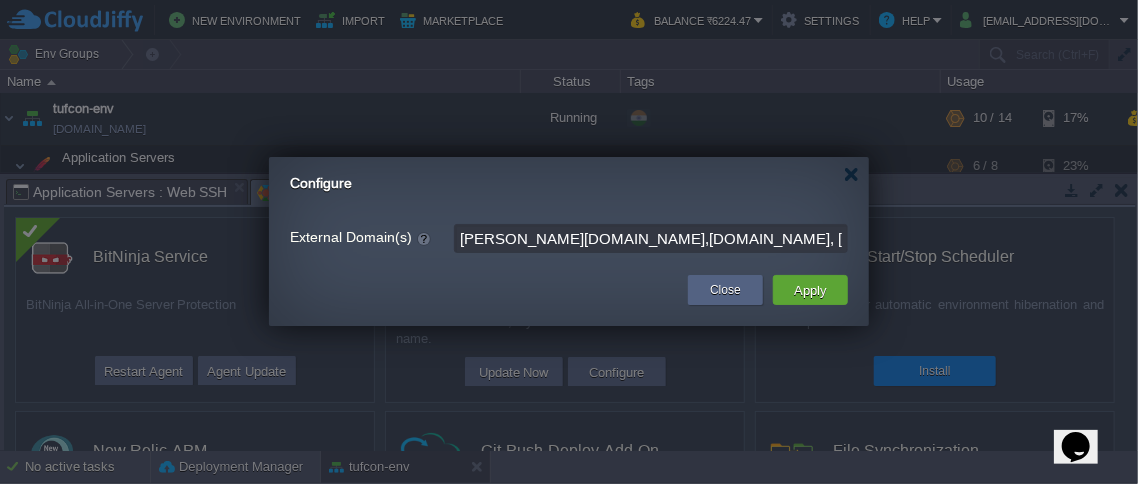 click on "[PERSON_NAME][DOMAIN_NAME],[DOMAIN_NAME], [DOMAIN_NAME]" at bounding box center (651, 238) 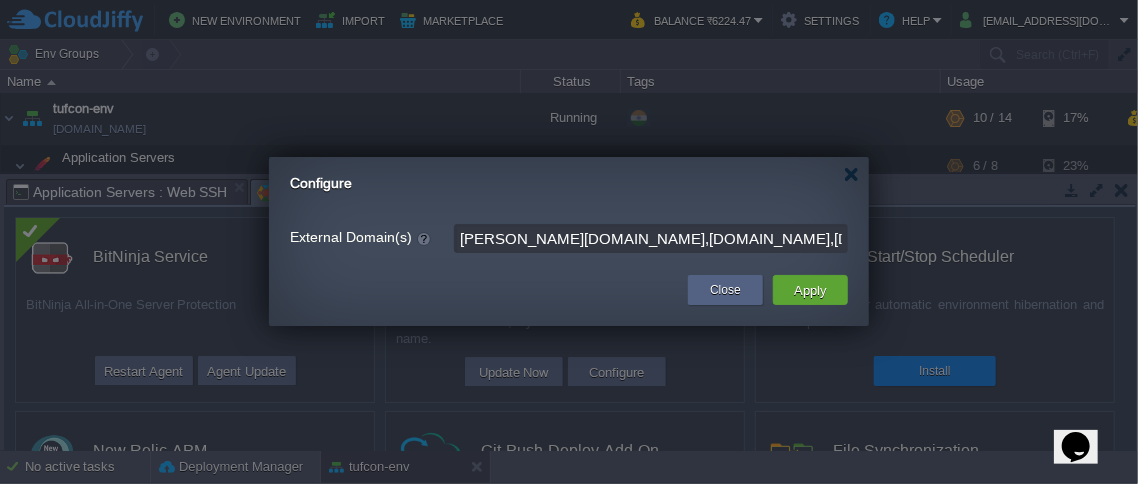 drag, startPoint x: 702, startPoint y: 236, endPoint x: 802, endPoint y: 236, distance: 100 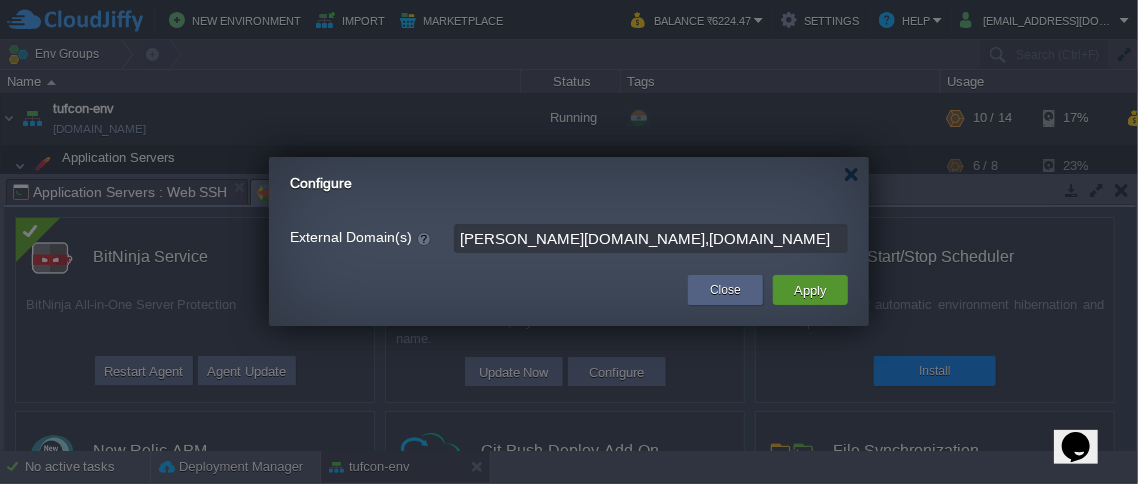 type on "[PERSON_NAME][DOMAIN_NAME],[DOMAIN_NAME]" 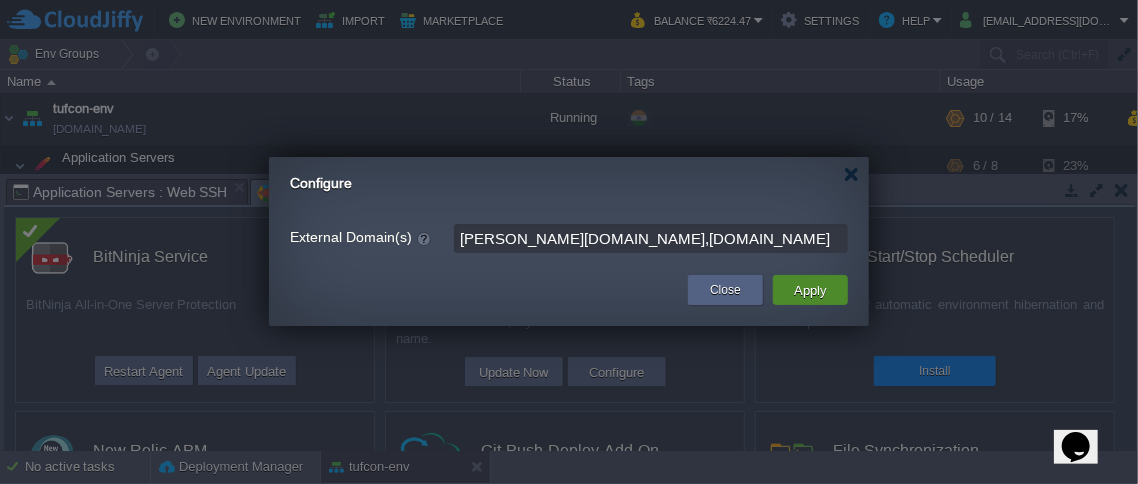 click on "Apply" at bounding box center (810, 290) 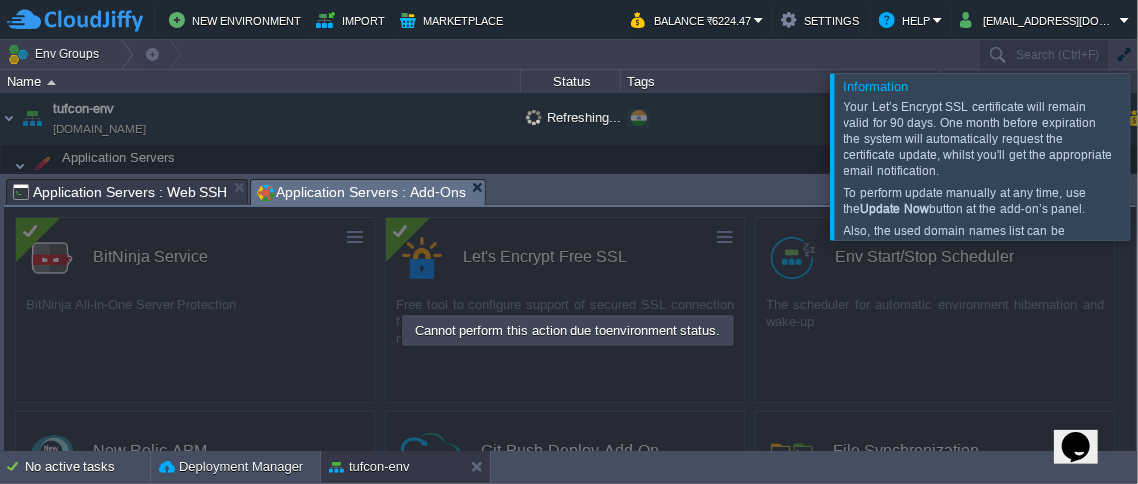 scroll, scrollTop: 36, scrollLeft: 0, axis: vertical 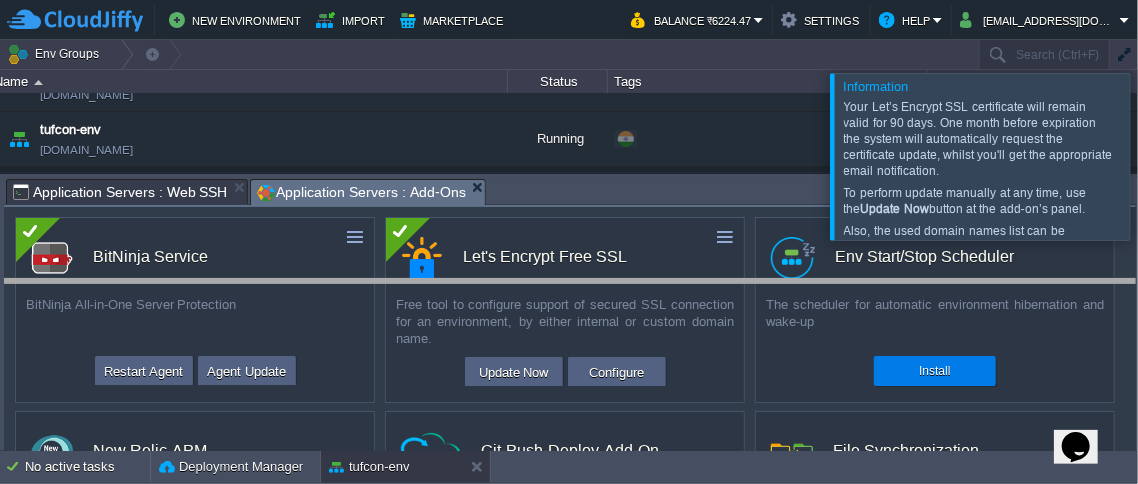 drag, startPoint x: 515, startPoint y: 178, endPoint x: 533, endPoint y: 279, distance: 102.59142 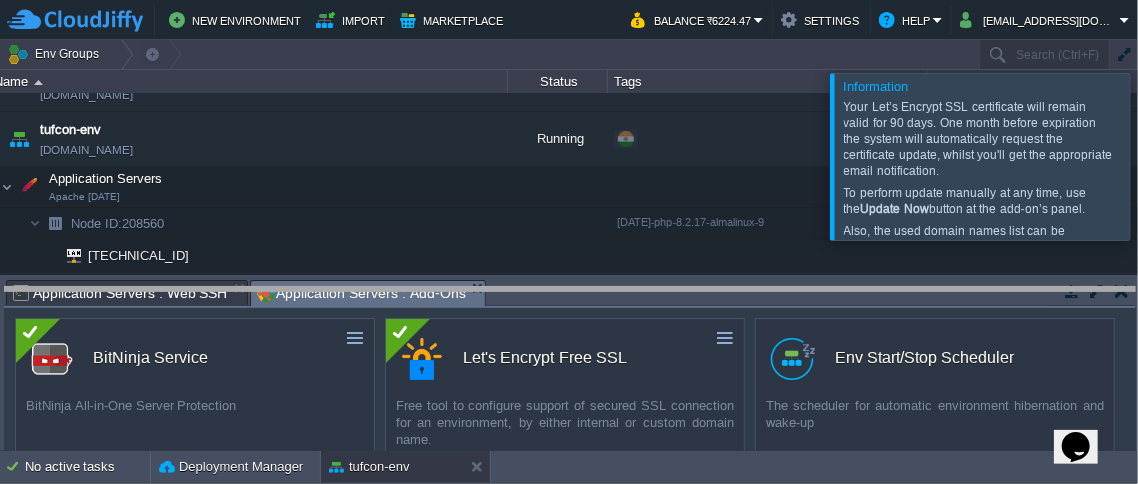 click on "New Environment Import Marketplace Bonus ₹0.00 Upgrade Account Balance ₹6224.47 Settings Help [EMAIL_ADDRESS][DOMAIN_NAME] Information Your Let’s Encrypt SSL certificate will remain valid for 90 days.
One month before expiration the system will automatically request the certificate update,
whilst you'll get the appropriate email notification.
To perform update manually at any time, use the  Update Now  button at the add-on’s panel.
Also, the used domain names list can be adjusted later with the  Configure  button.
Useful links:
How to work with Let's Encrypt add-on
How to bind custom domain via CNAME
How to bind custom domain via A Record
Env Groups                     Search (Ctrl+F)         auto-gen Name Status Tags Usage branding-app-stage [DOMAIN_NAME] Running                                 + Add to Env Group                                                                                                                                RAM 30%" at bounding box center (569, 242) 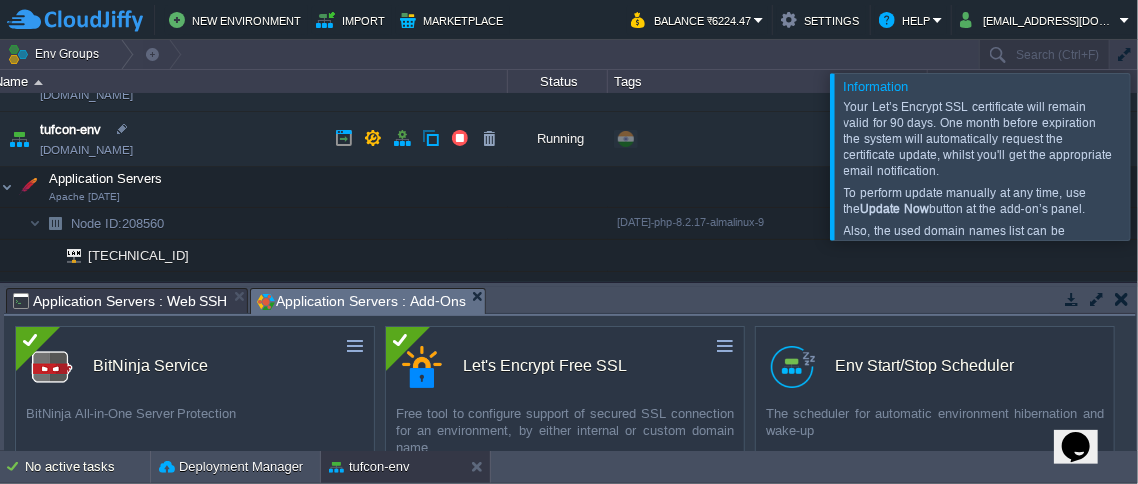 click at bounding box center [19, 139] 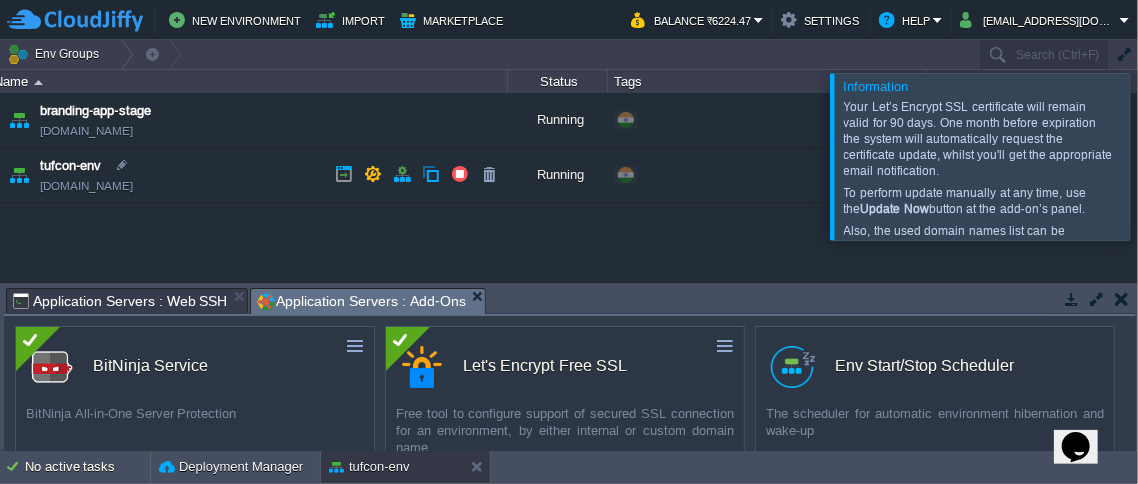 click at bounding box center (19, 175) 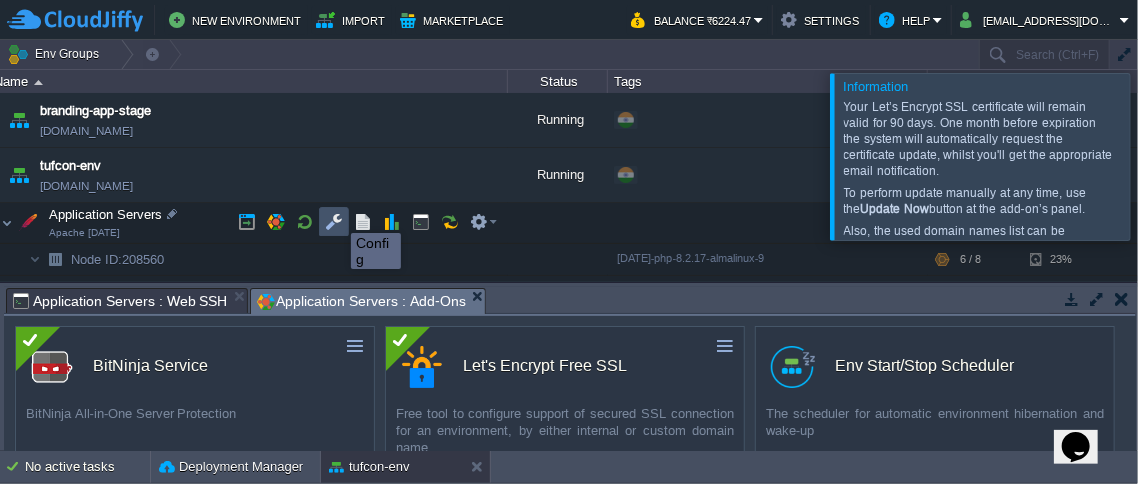 click at bounding box center (334, 222) 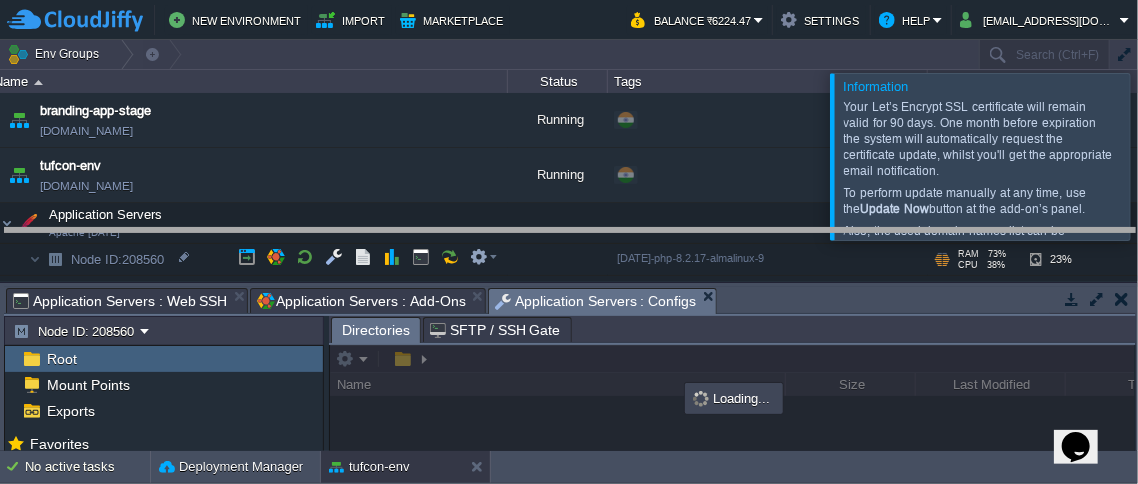 drag, startPoint x: 810, startPoint y: 292, endPoint x: 798, endPoint y: 232, distance: 61.188232 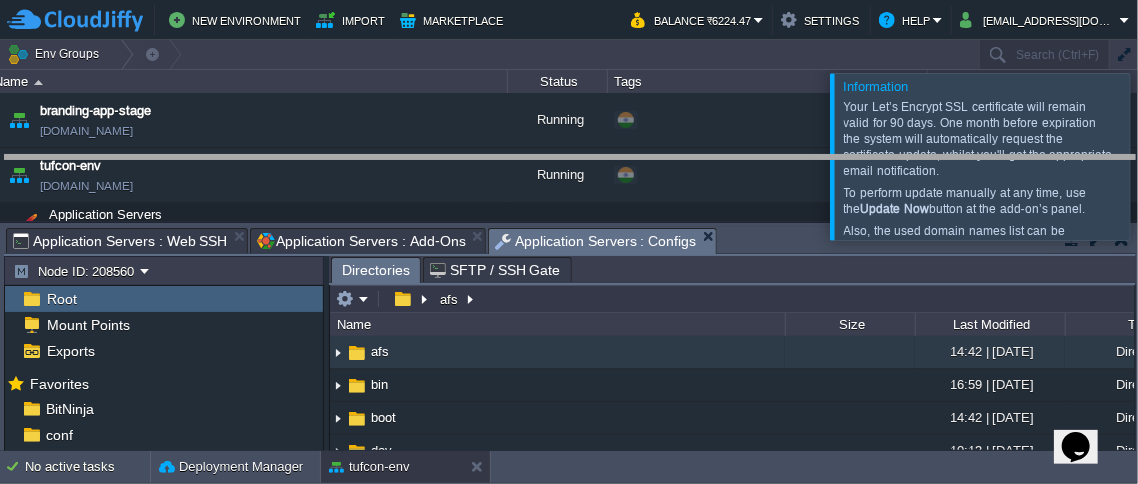 drag, startPoint x: 769, startPoint y: 233, endPoint x: 767, endPoint y: 161, distance: 72.02777 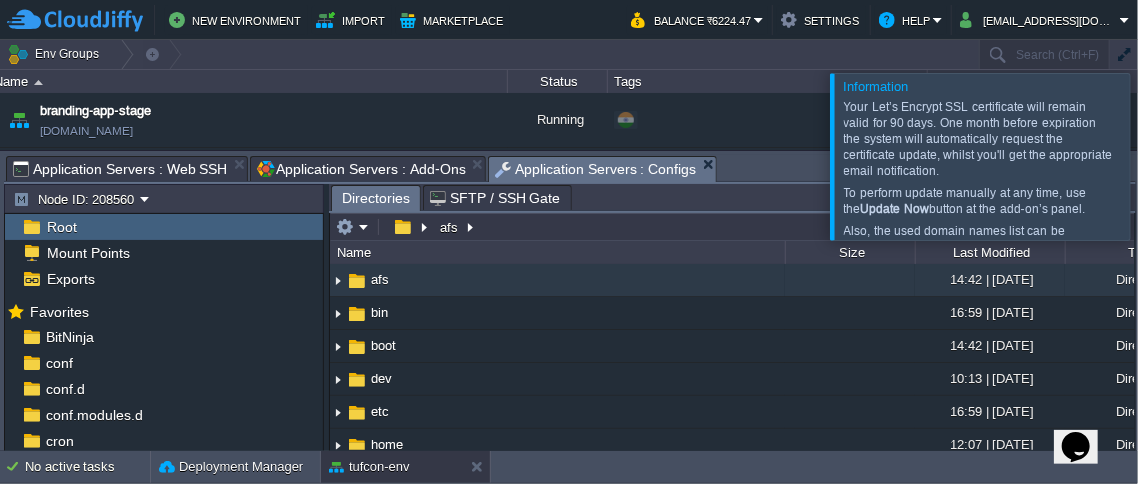 click at bounding box center [1162, 156] 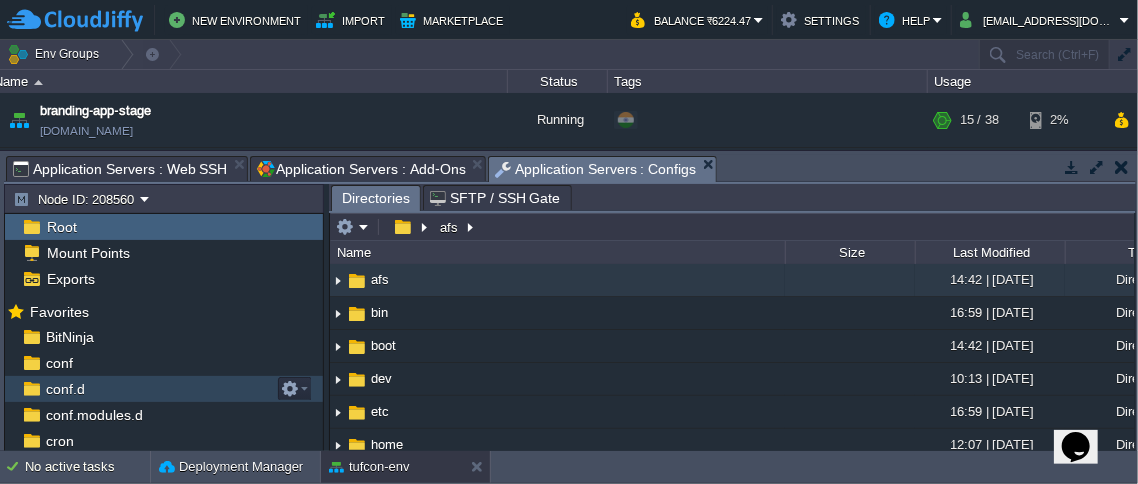 click on "conf.d" at bounding box center (65, 389) 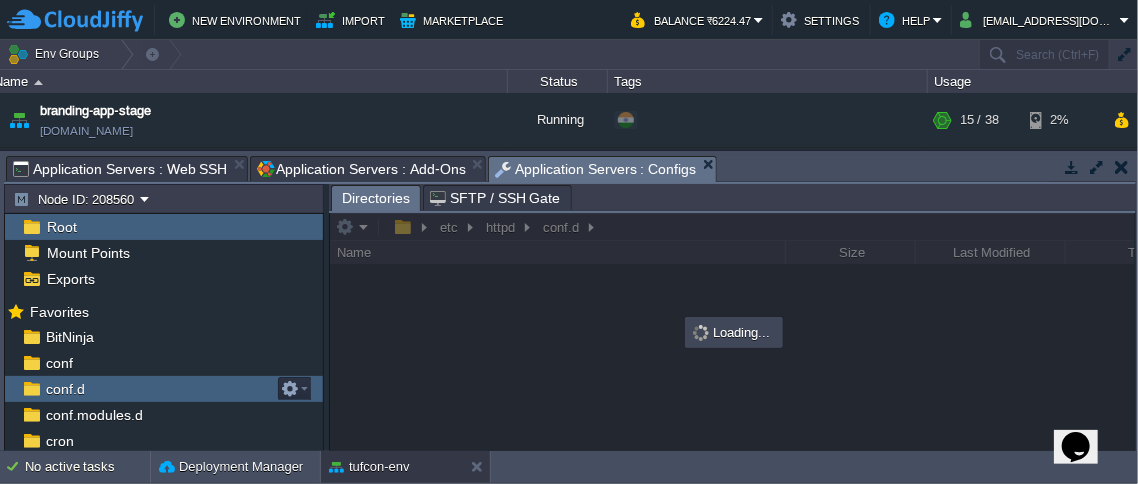click on "conf.d" at bounding box center [65, 389] 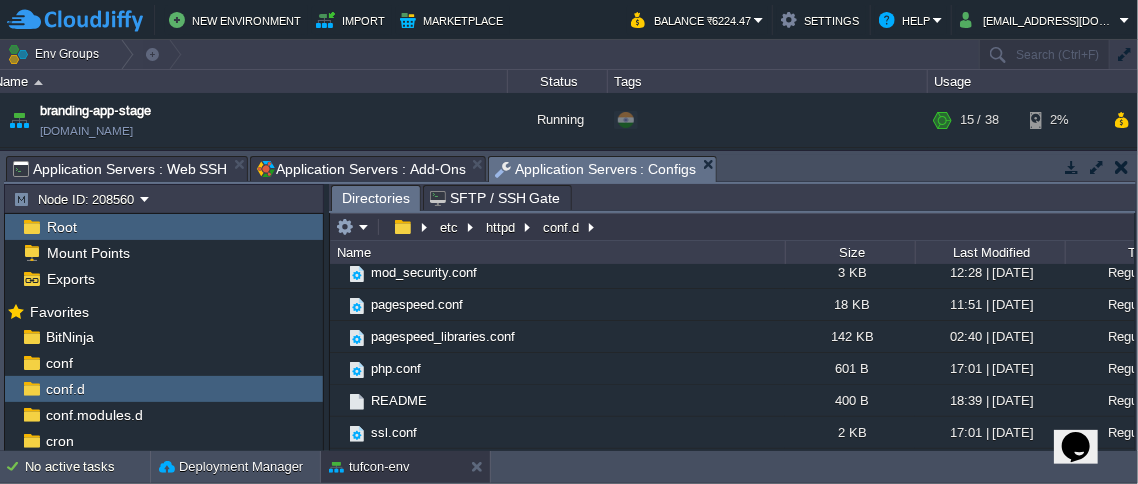 scroll, scrollTop: 196, scrollLeft: 0, axis: vertical 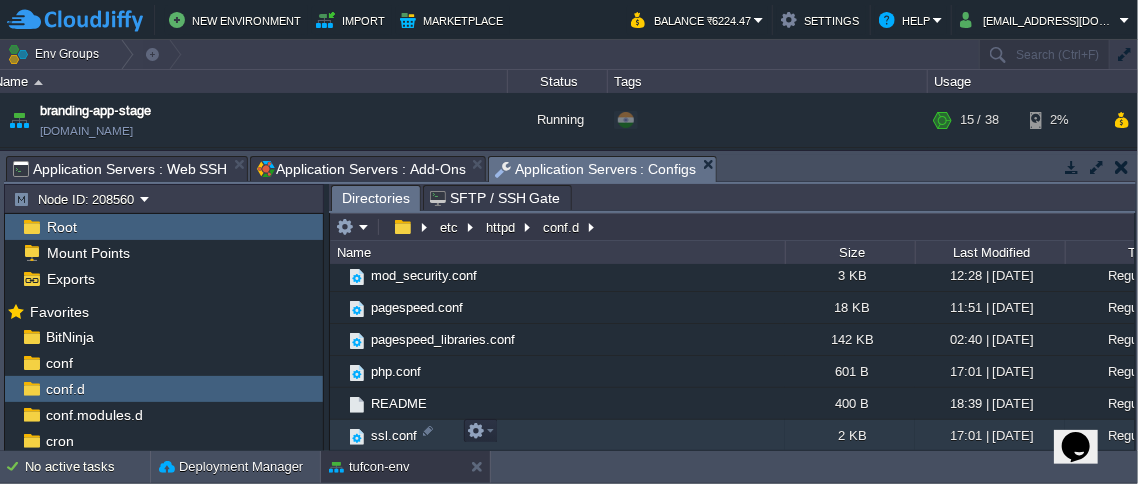 click on "ssl.conf" at bounding box center [394, 435] 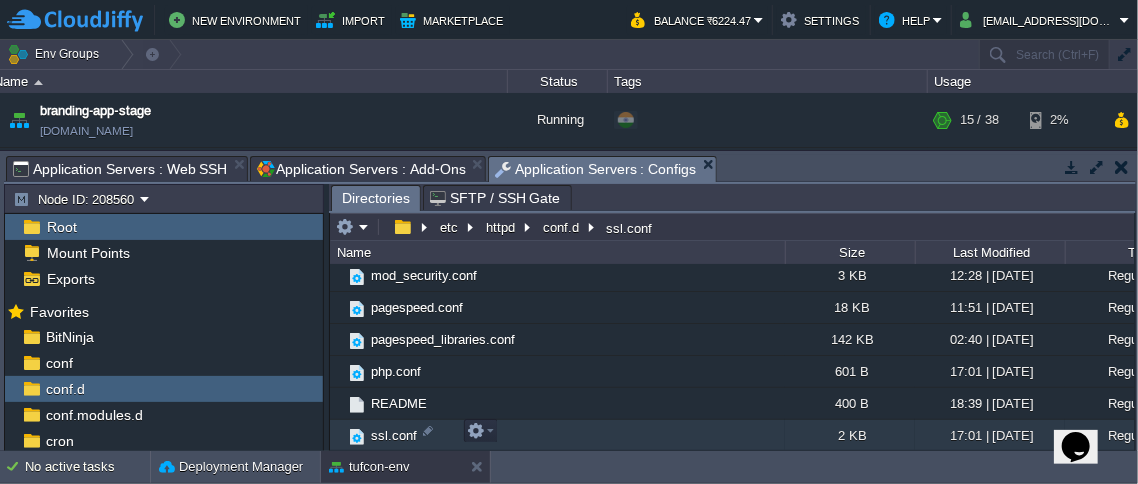 click on "ssl.conf" at bounding box center [394, 435] 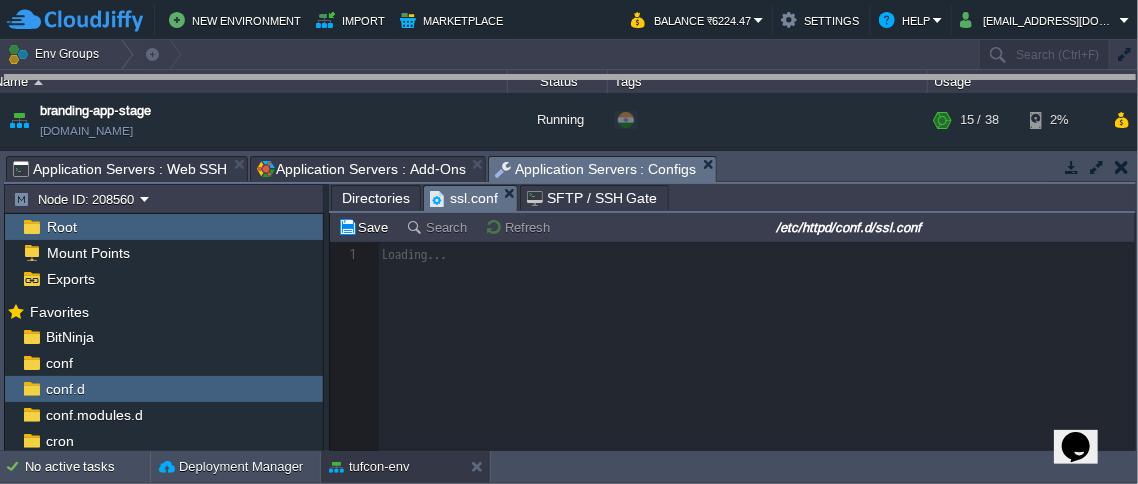 drag, startPoint x: 819, startPoint y: 159, endPoint x: 818, endPoint y: 81, distance: 78.00641 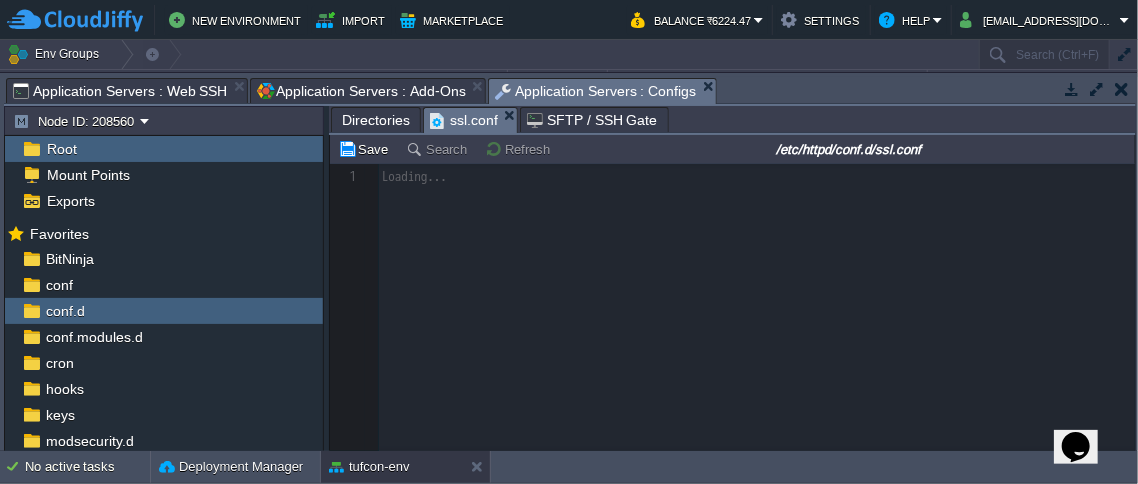 scroll, scrollTop: 6, scrollLeft: 0, axis: vertical 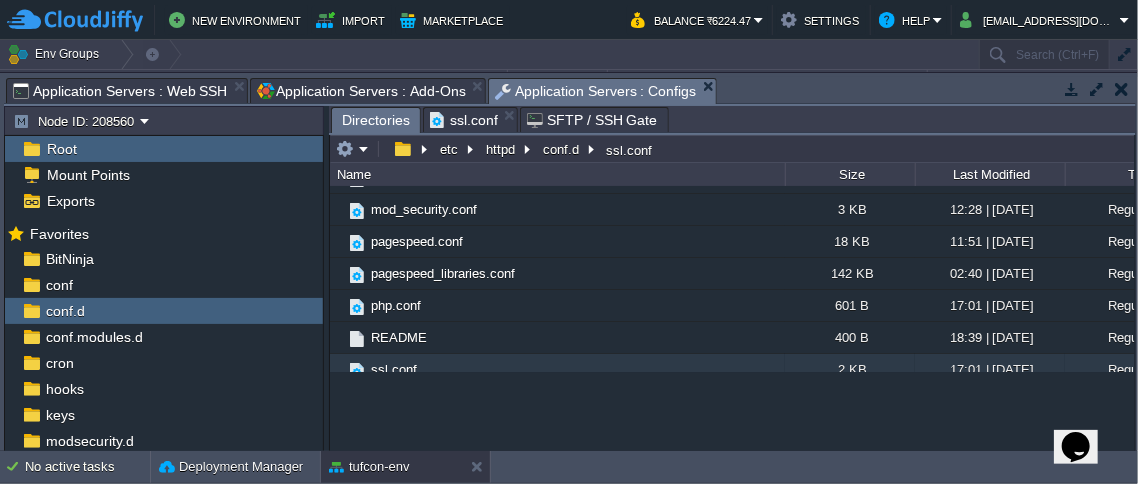 click on "Directories" at bounding box center [376, 120] 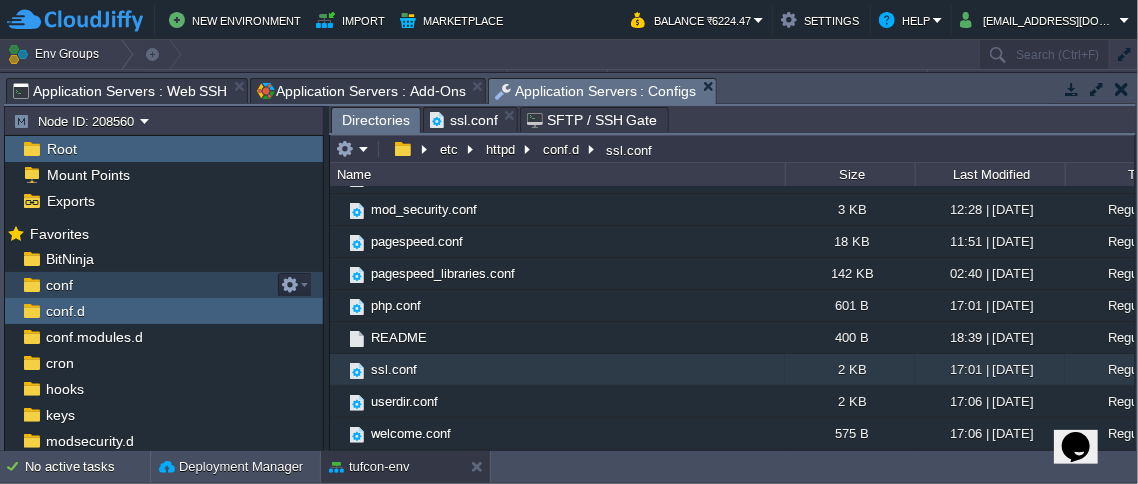 click on "conf" at bounding box center (59, 285) 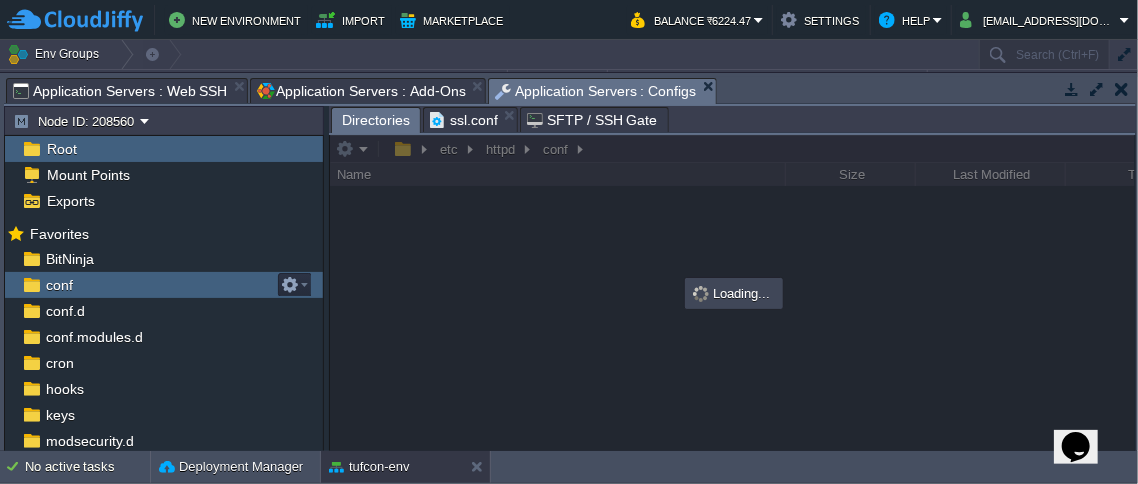 scroll, scrollTop: 0, scrollLeft: 0, axis: both 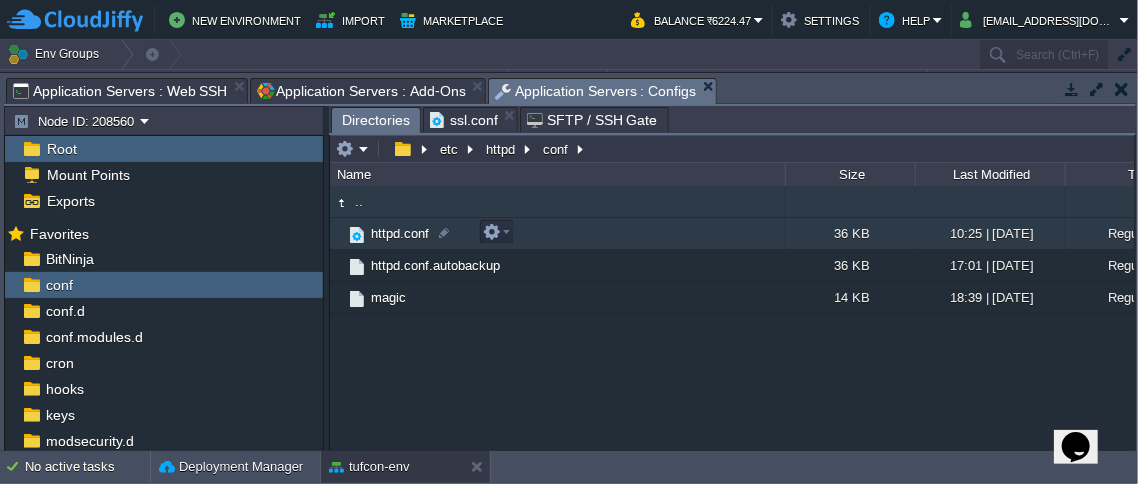 click on "httpd.conf" at bounding box center (400, 233) 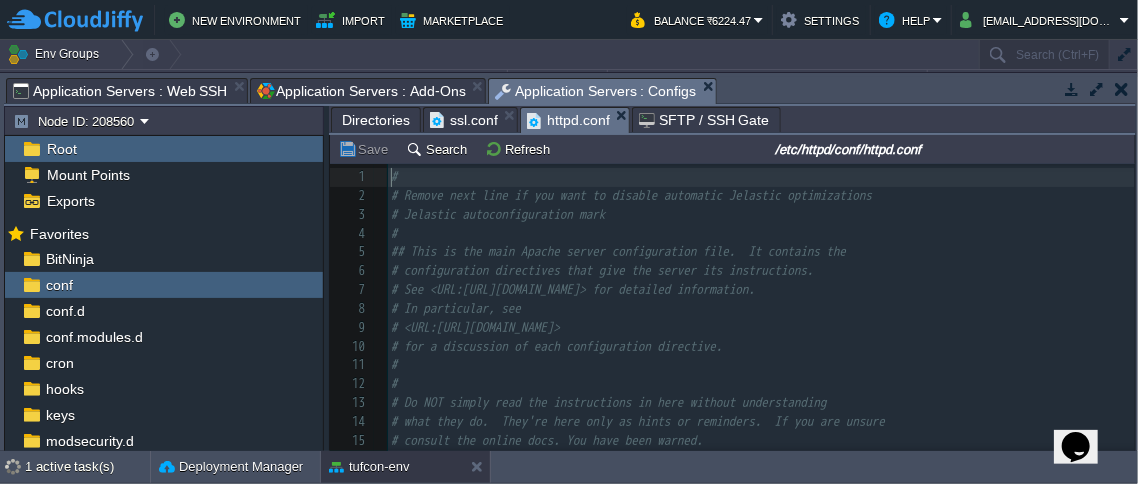 scroll, scrollTop: 6, scrollLeft: 0, axis: vertical 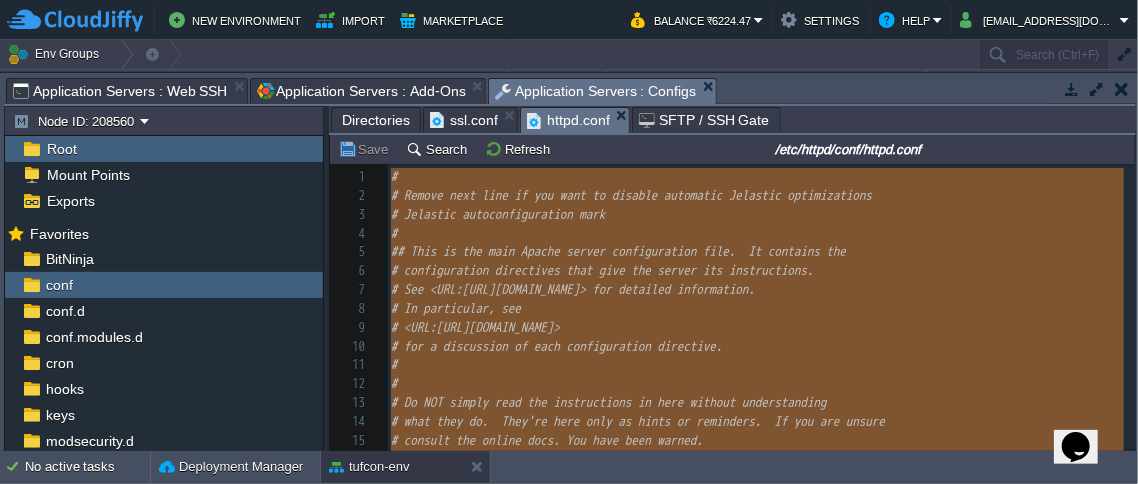 type on "-" 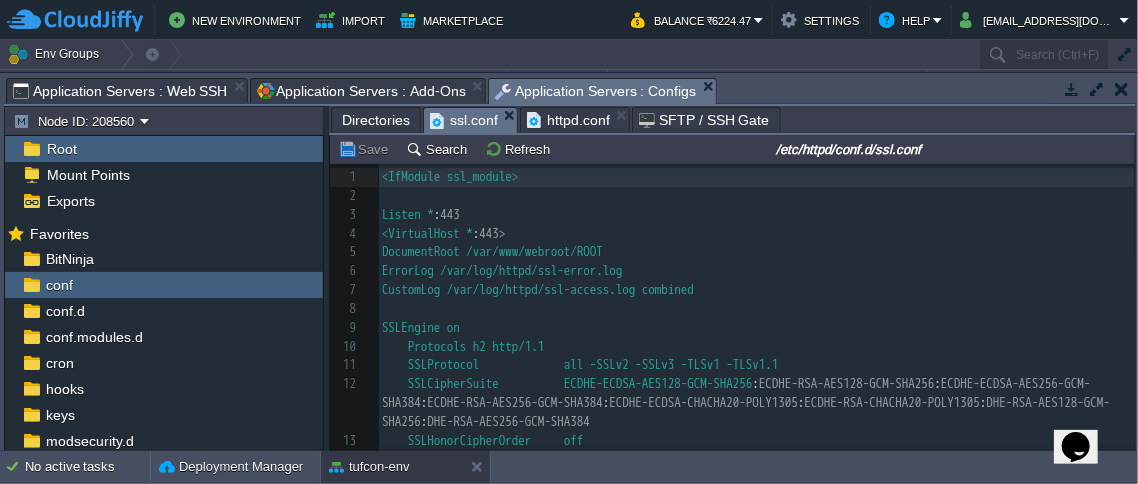 click on "ssl.conf" at bounding box center [464, 120] 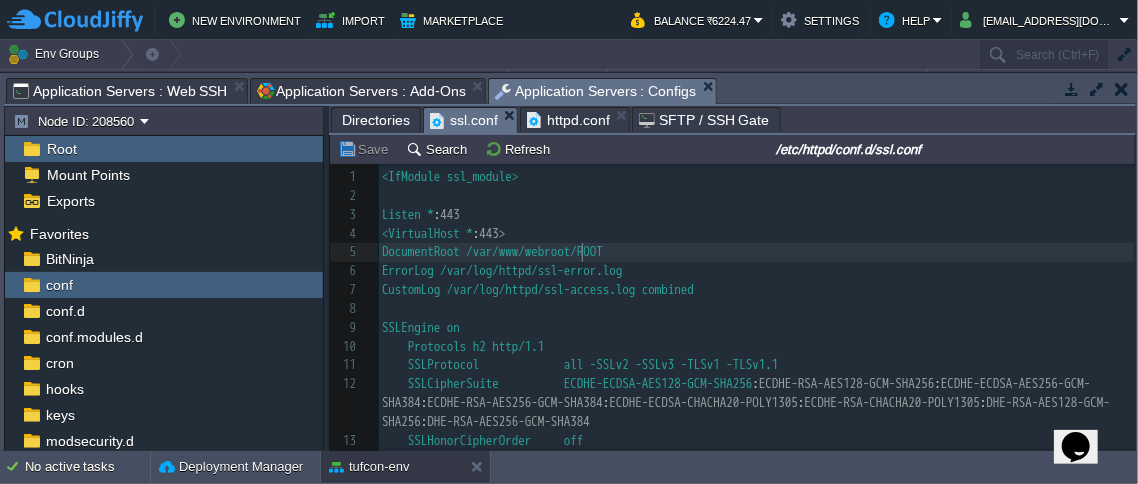 click on "DocumentRoot /var/www/webroot/ROOT" at bounding box center [492, 251] 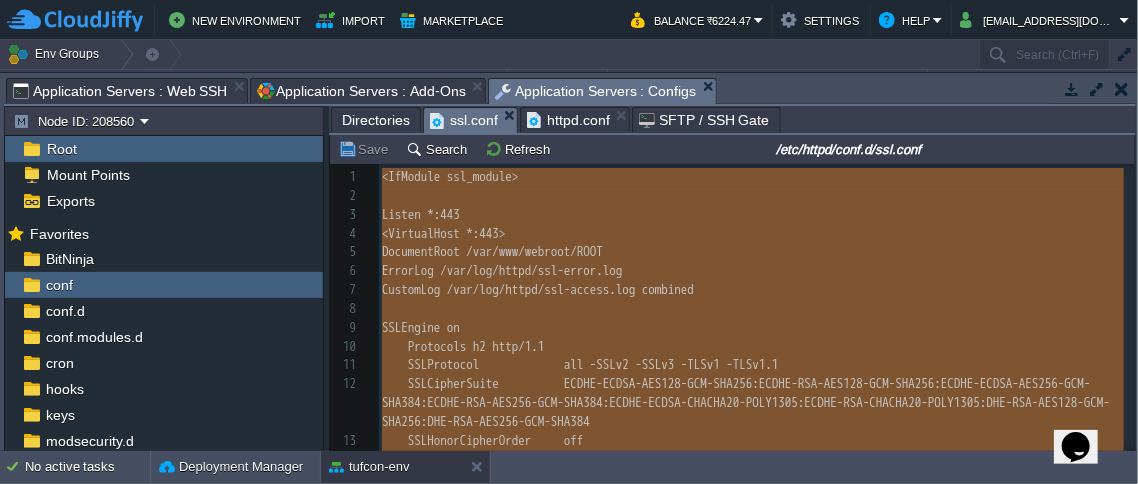 type on "-" 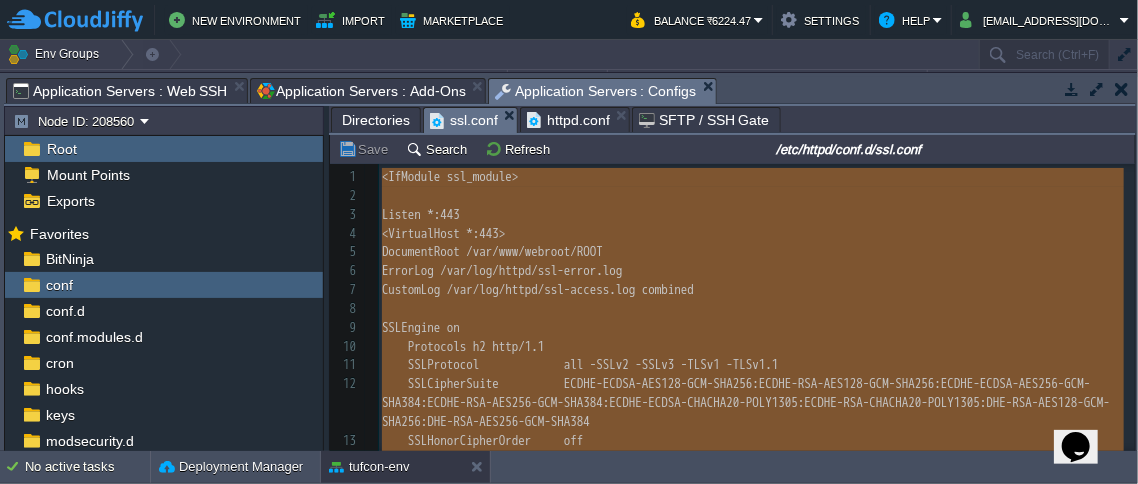 click on "CustomLog /var/log/httpd/ssl-access.log combined" at bounding box center [756, 290] 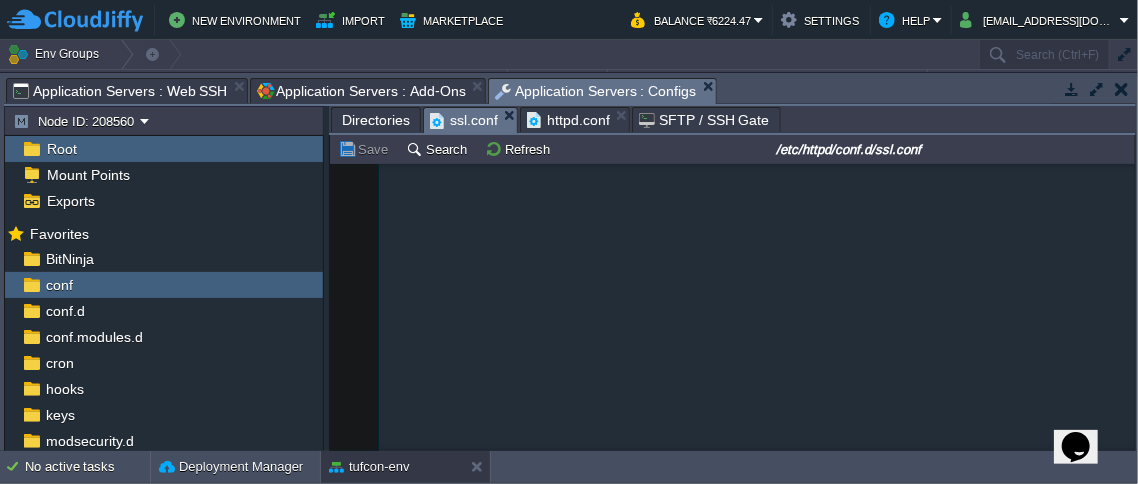 scroll, scrollTop: 795, scrollLeft: 0, axis: vertical 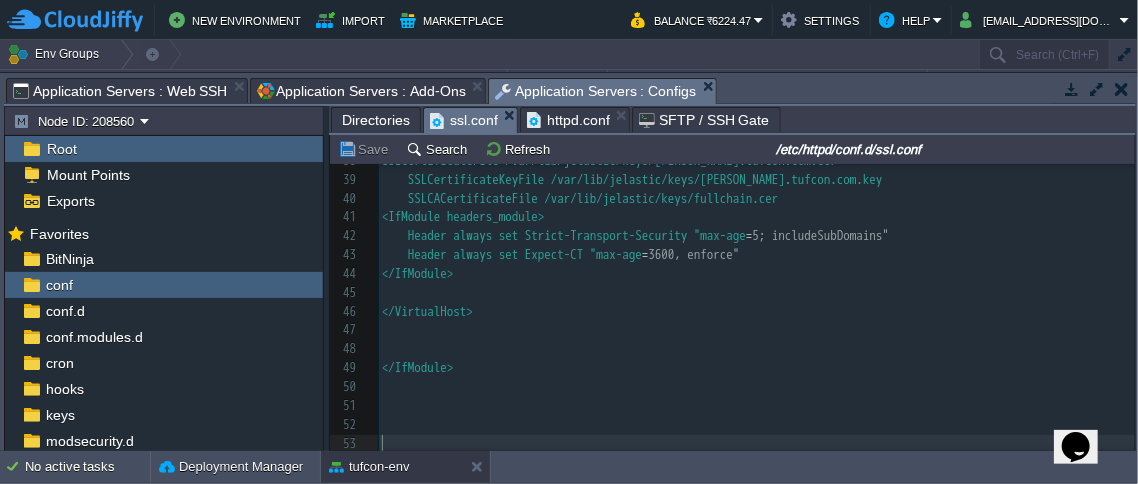 type on "-" 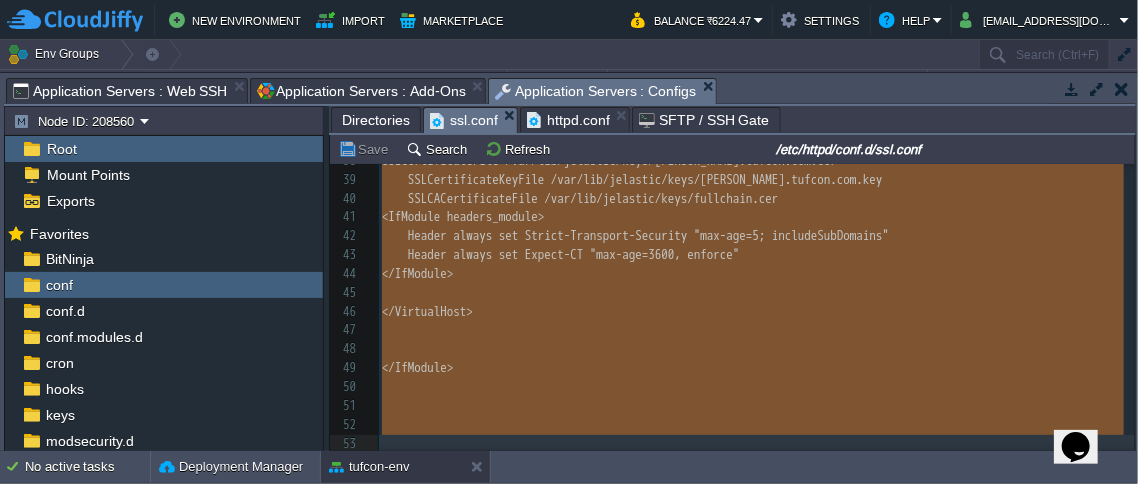 type 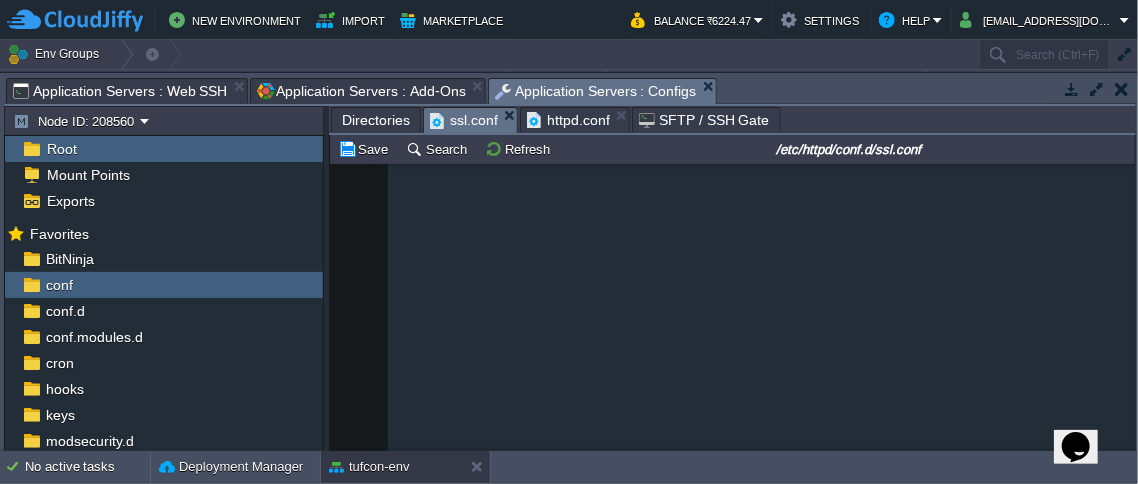 scroll, scrollTop: 20692, scrollLeft: 0, axis: vertical 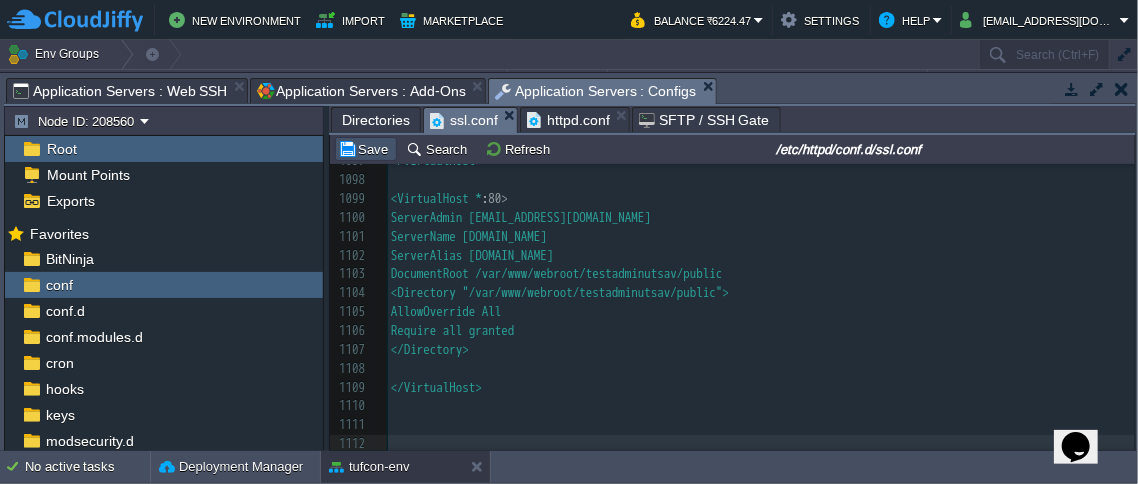 click on "Save" at bounding box center (366, 149) 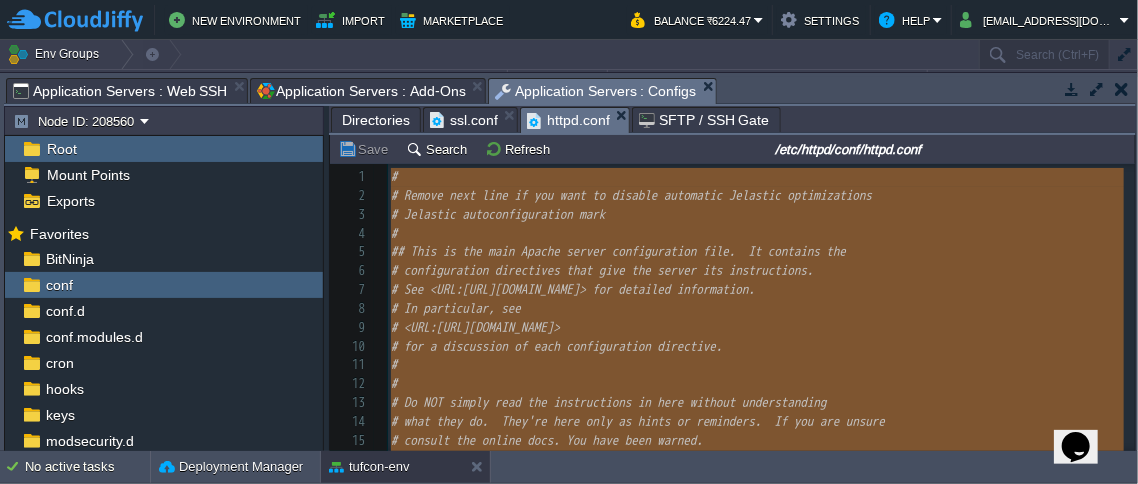 click on "httpd.conf" at bounding box center [568, 120] 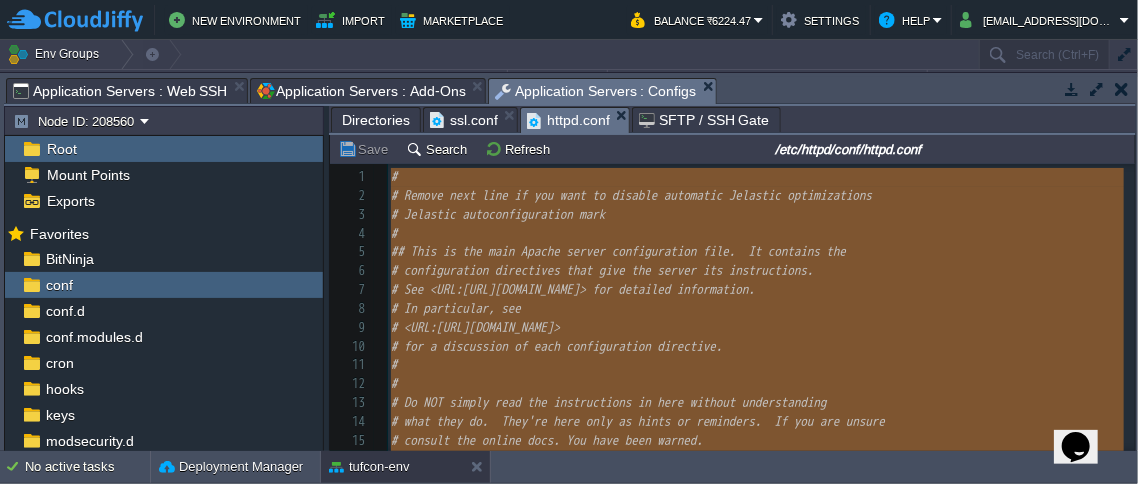 click on "# <URL:[URL][DOMAIN_NAME]>" at bounding box center [475, 327] 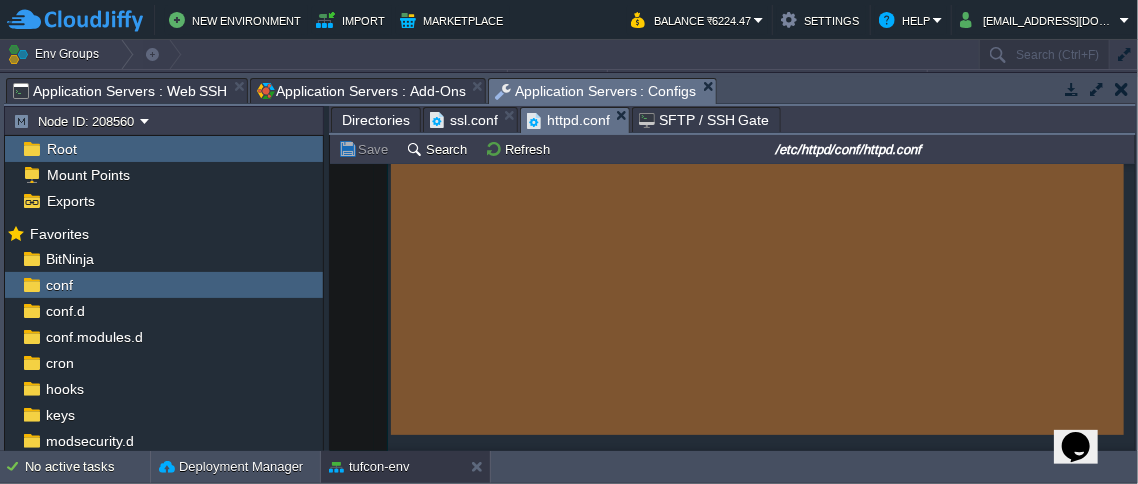 scroll, scrollTop: 20448, scrollLeft: 0, axis: vertical 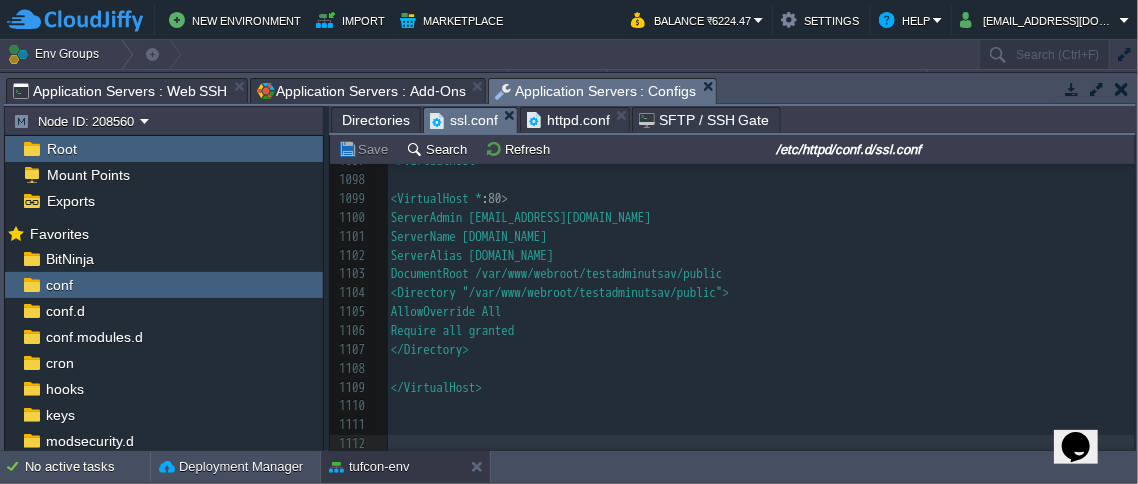 click on "ssl.conf" at bounding box center (464, 120) 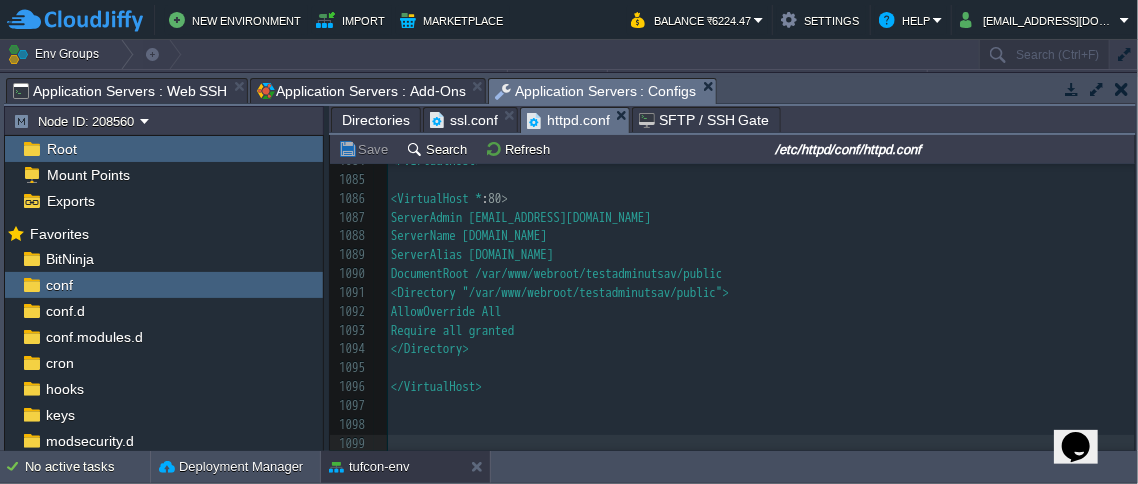 click on "httpd.conf" at bounding box center (568, 120) 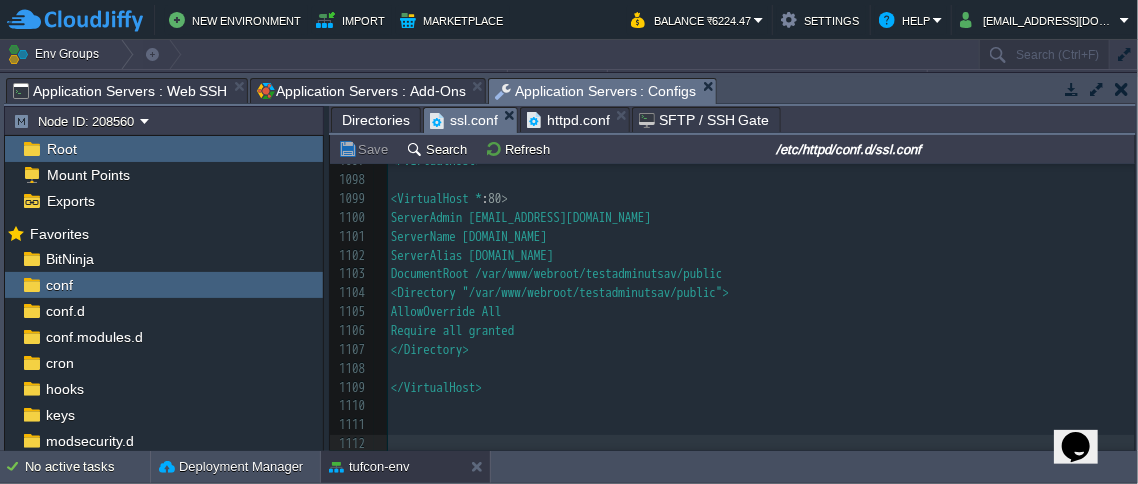 click on "ssl.conf" at bounding box center (464, 120) 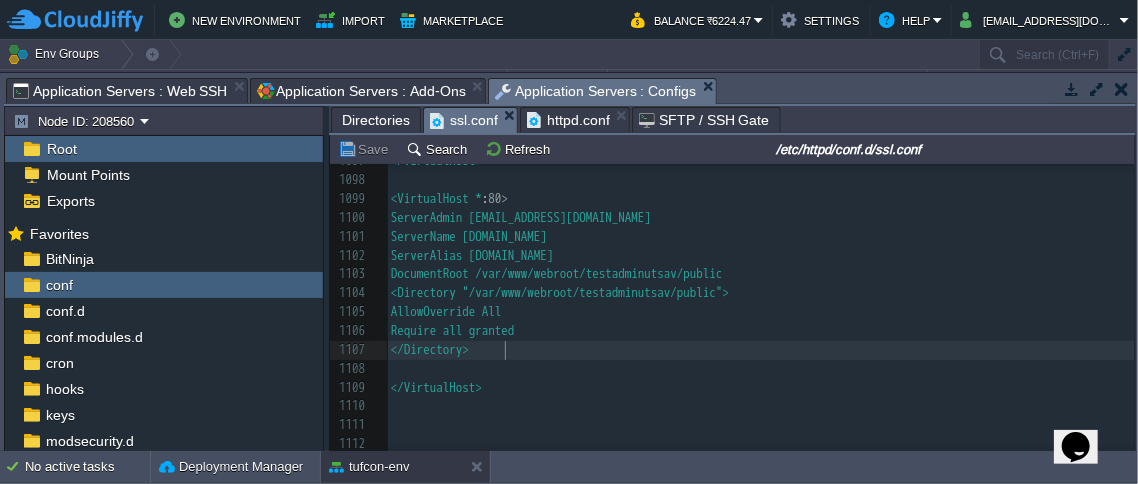 click on "</Directory>" at bounding box center [761, 350] 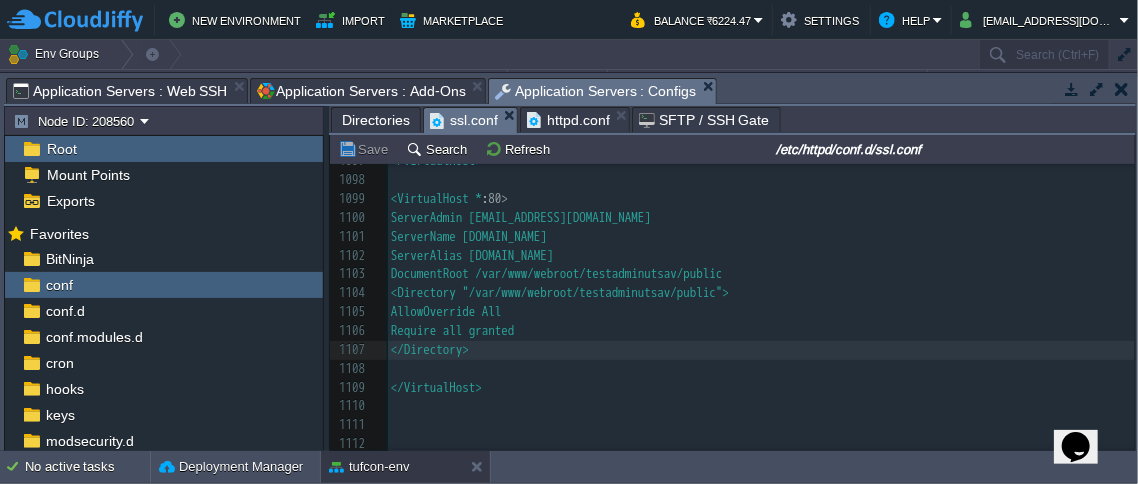 type on "-" 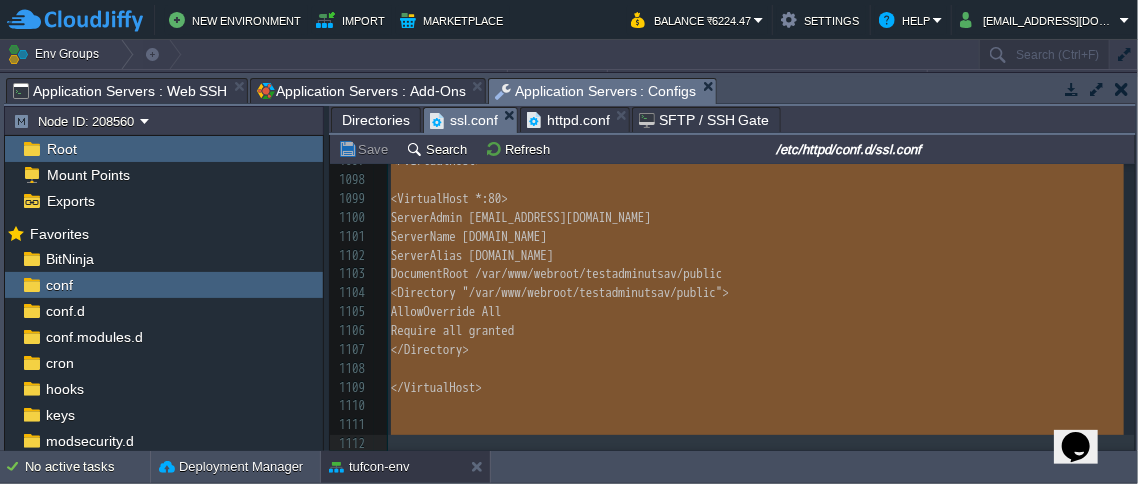type 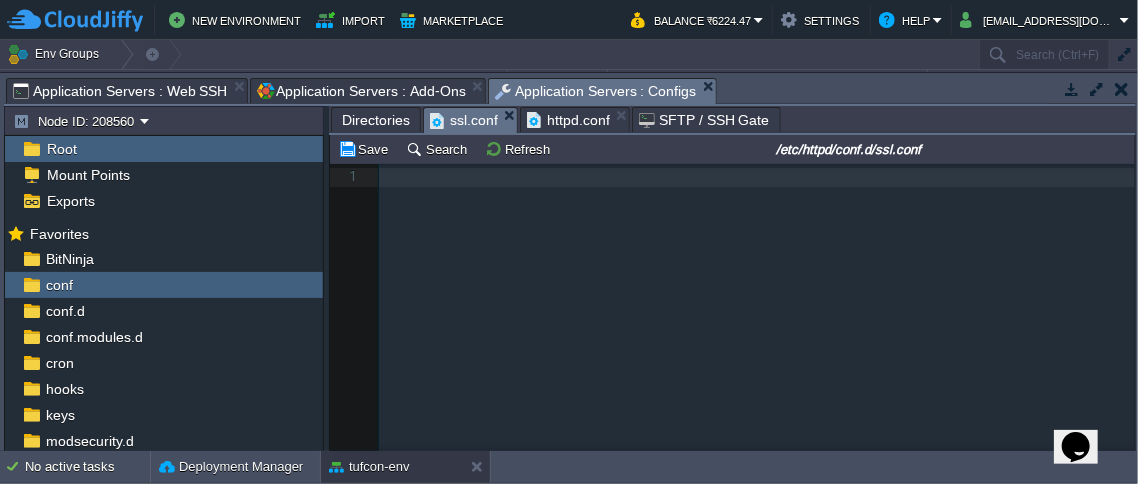 scroll, scrollTop: 1247, scrollLeft: 0, axis: vertical 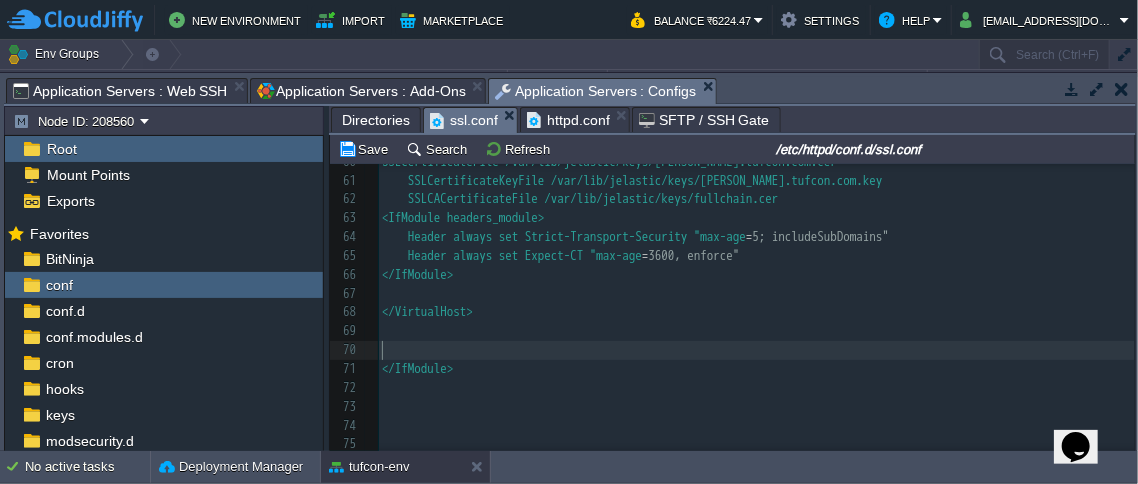 click on "​" at bounding box center (756, 350) 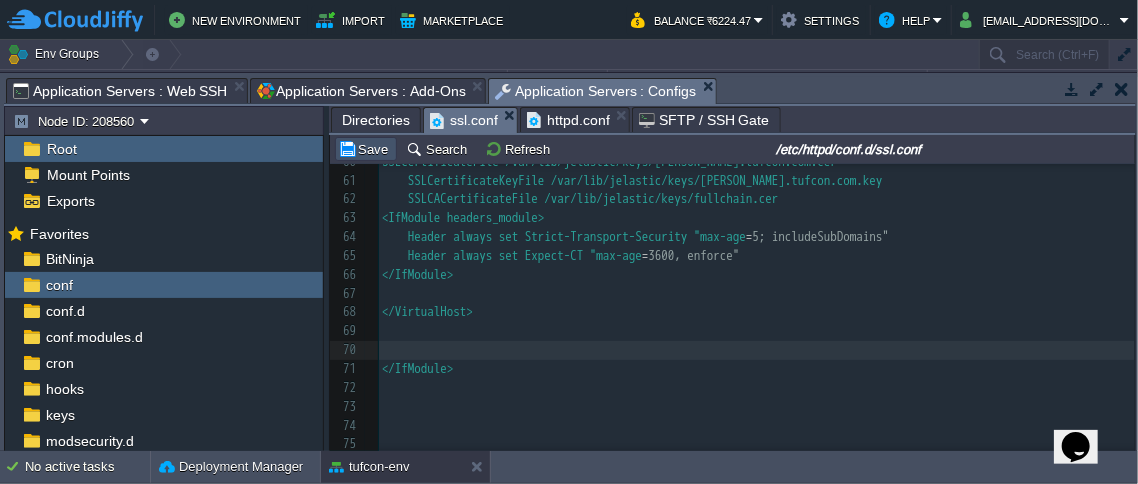 click on "Save" at bounding box center [366, 149] 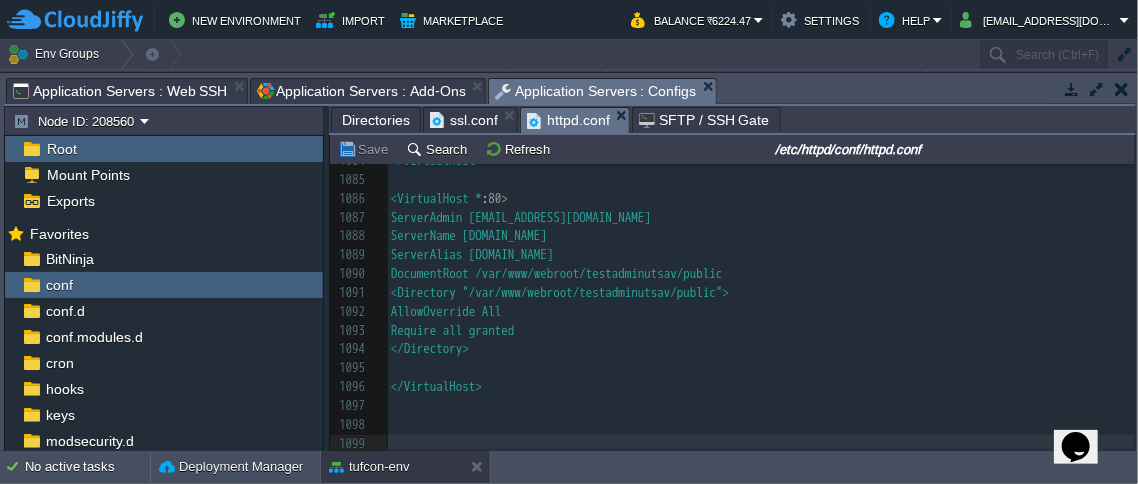 click on "httpd.conf" at bounding box center (568, 120) 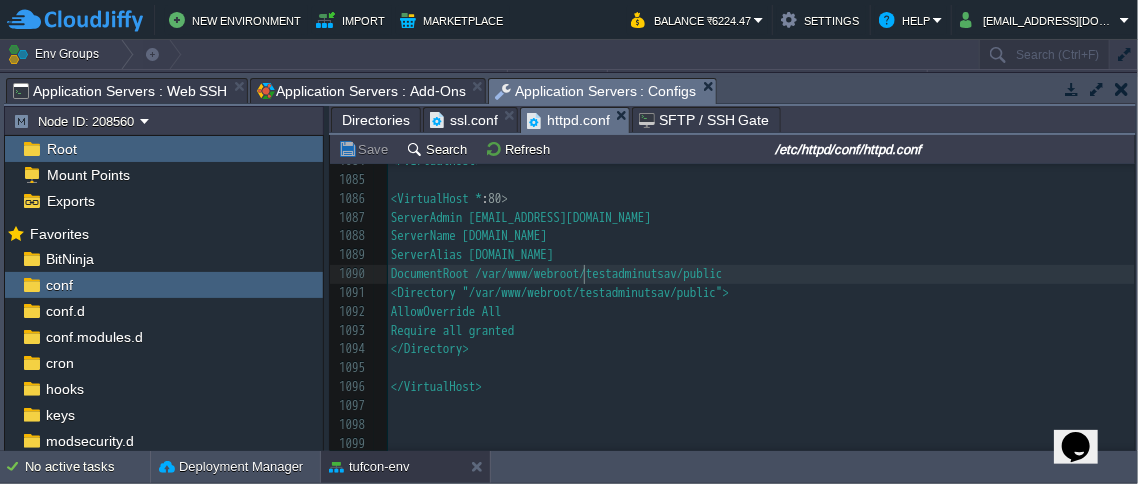 click on "x ​   1073 ​ 1074 <VirtualHost * : 80> 1075   ServerAdmin [EMAIL_ADDRESS][DOMAIN_NAME] 1076   ServerName [DOMAIN_NAME] 1077   ServerAlias [DOMAIN_NAME] 1078   DocumentRoot /var/www/webroot/adminutsav/public 1079   <Directory "/var/www/webroot/adminutsav/public"> 1080     AllowOverride All 1081     Require all granted 1082   </Directory>   1083    1084 </VirtualHost> 1085 ​ 1086 <VirtualHost * : 80> 1087   ServerAdmin [EMAIL_ADDRESS][DOMAIN_NAME] 1088   ServerName [DOMAIN_NAME] 1089   ServerAlias [DOMAIN_NAME] 1090   DocumentRoot /var/www/webroot/testadminutsav/public 1091   <Directory "/var/www/webroot/testadminutsav/public">    1092     AllowOverride All 1093     Require all granted 1094   </Directory>   1095    1096 </VirtualHost> 1097 ​ 1098 ​ 1099 ​" at bounding box center (761, 199) 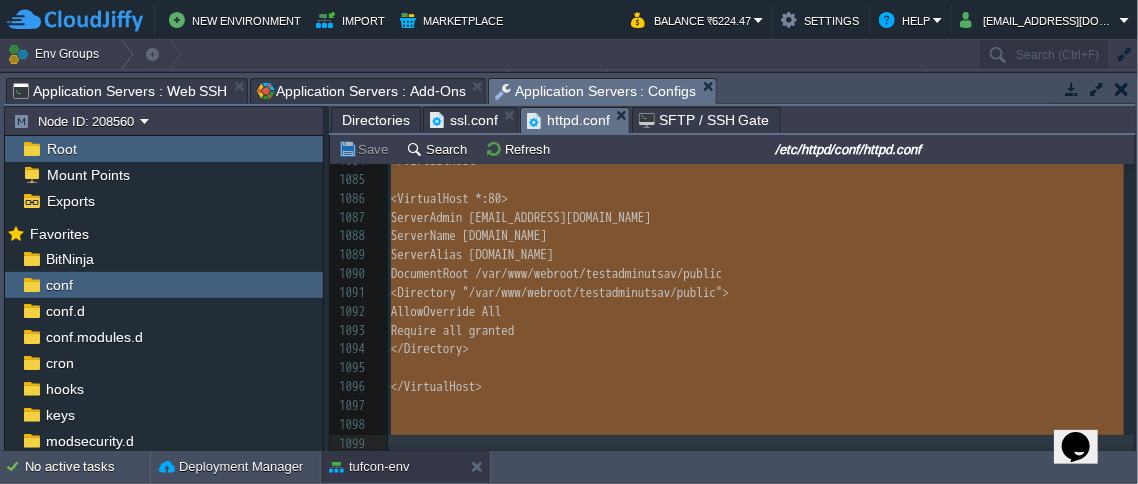 type 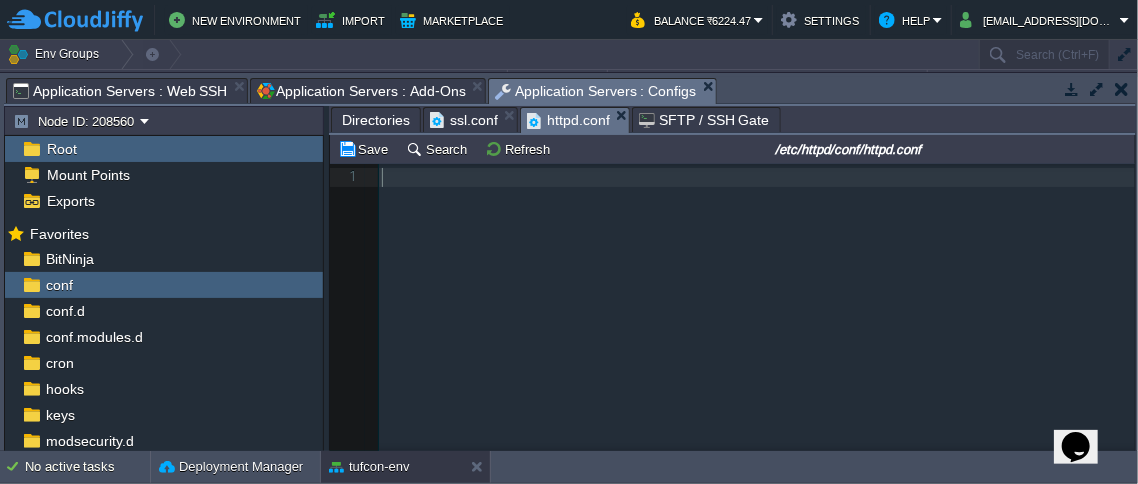 scroll, scrollTop: 0, scrollLeft: 0, axis: both 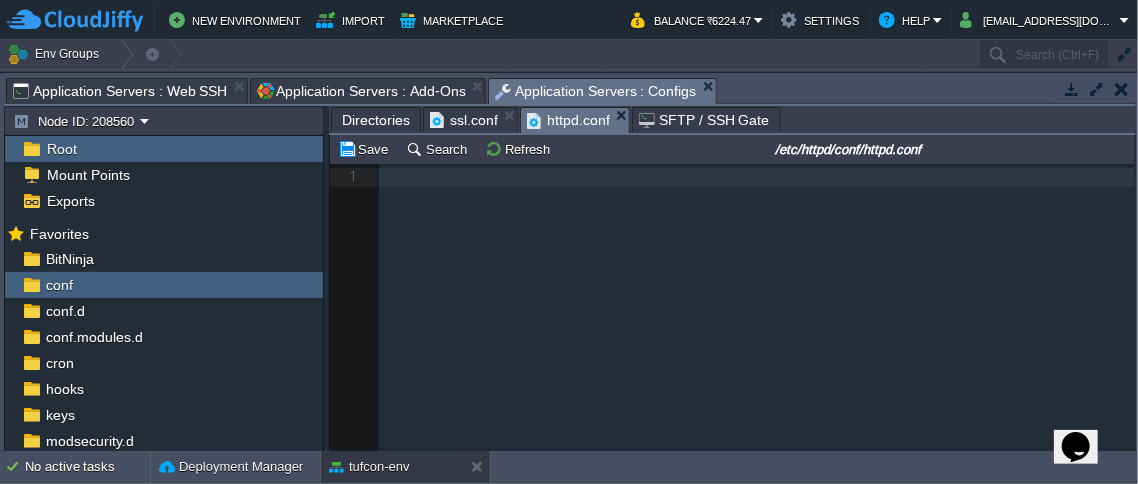 click on "xxxxxxxxxx 1 #   1 ​" at bounding box center [747, 322] 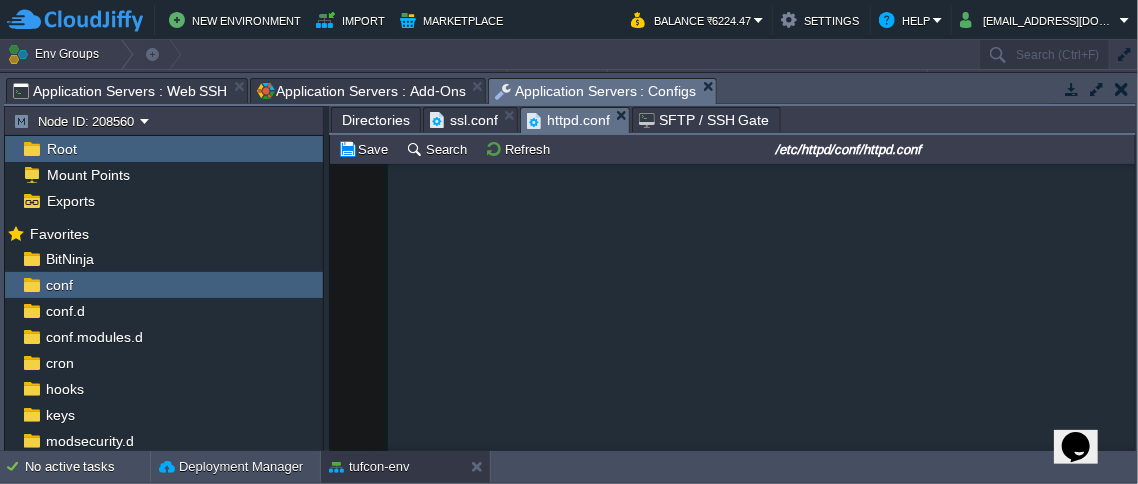 scroll, scrollTop: 20692, scrollLeft: 0, axis: vertical 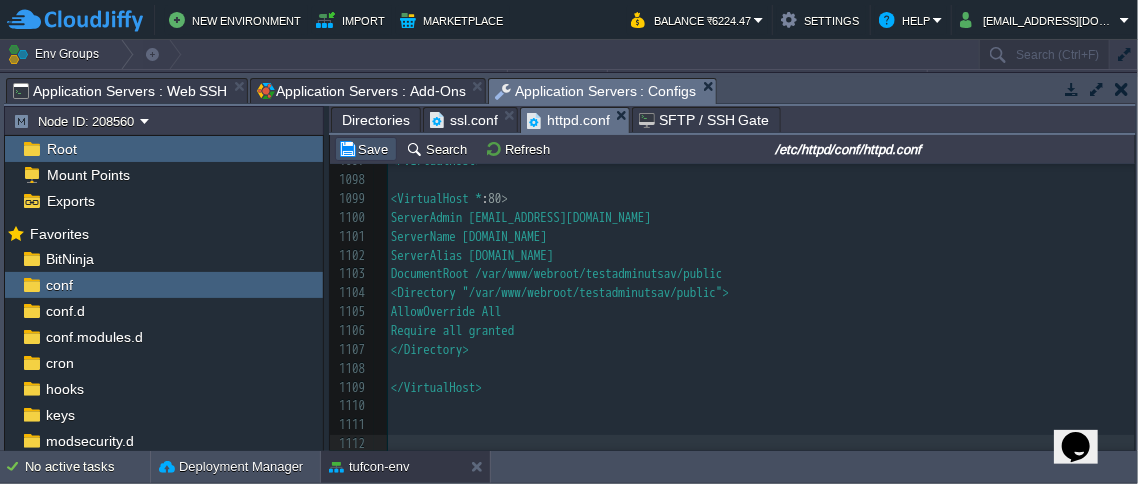 click on "Save" at bounding box center [366, 149] 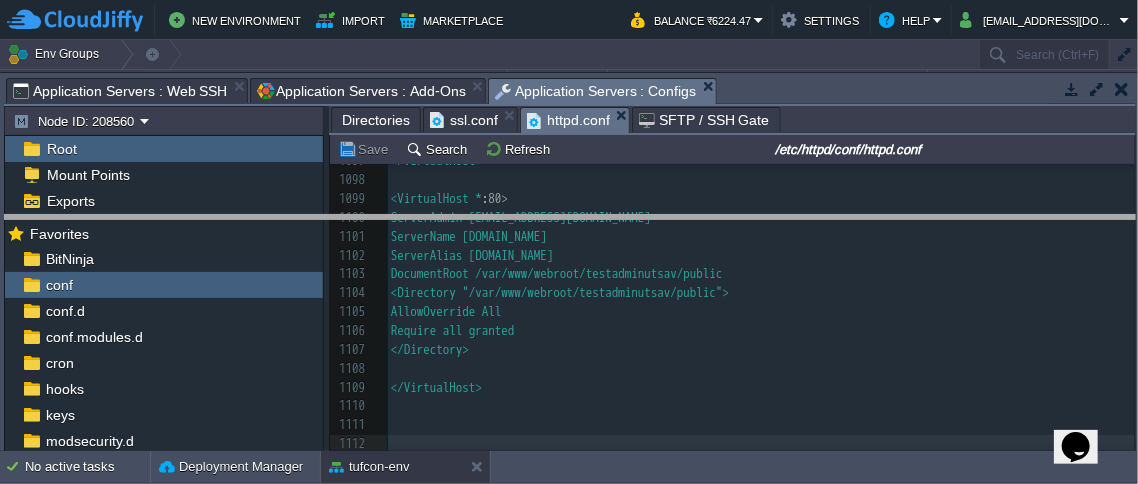 drag, startPoint x: 798, startPoint y: 91, endPoint x: 804, endPoint y: 229, distance: 138.13037 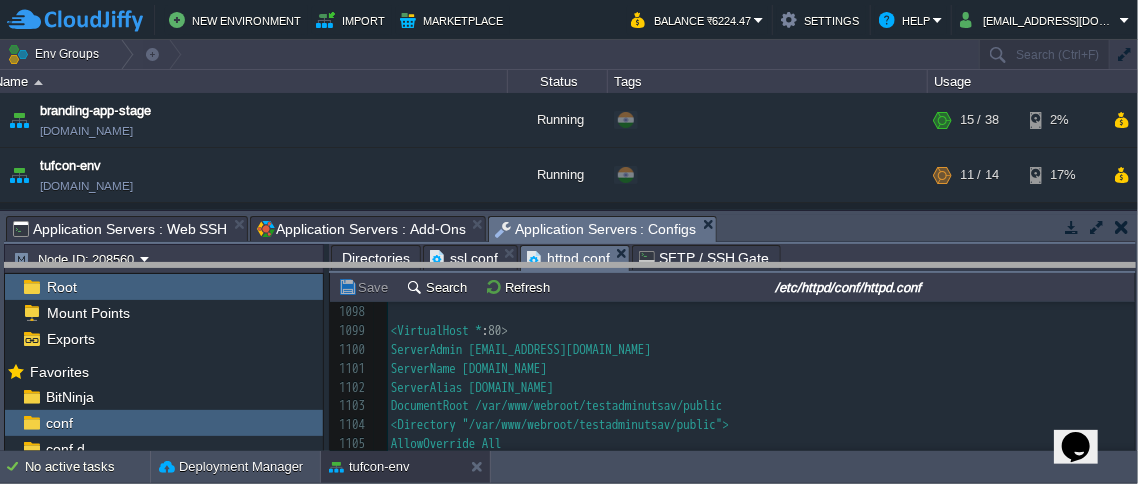 drag, startPoint x: 803, startPoint y: 220, endPoint x: 809, endPoint y: 267, distance: 47.38143 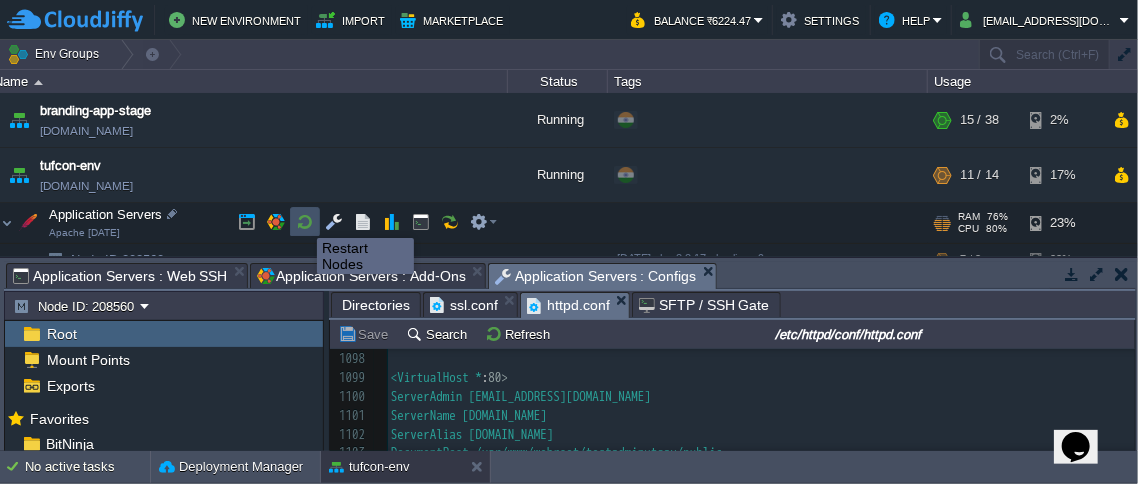 click at bounding box center (305, 222) 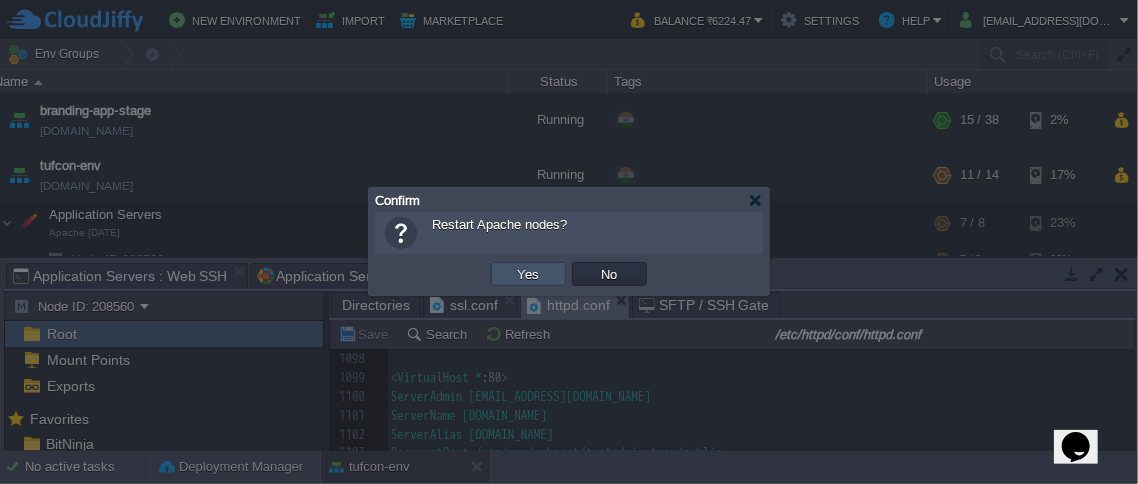 click on "Yes" at bounding box center (529, 274) 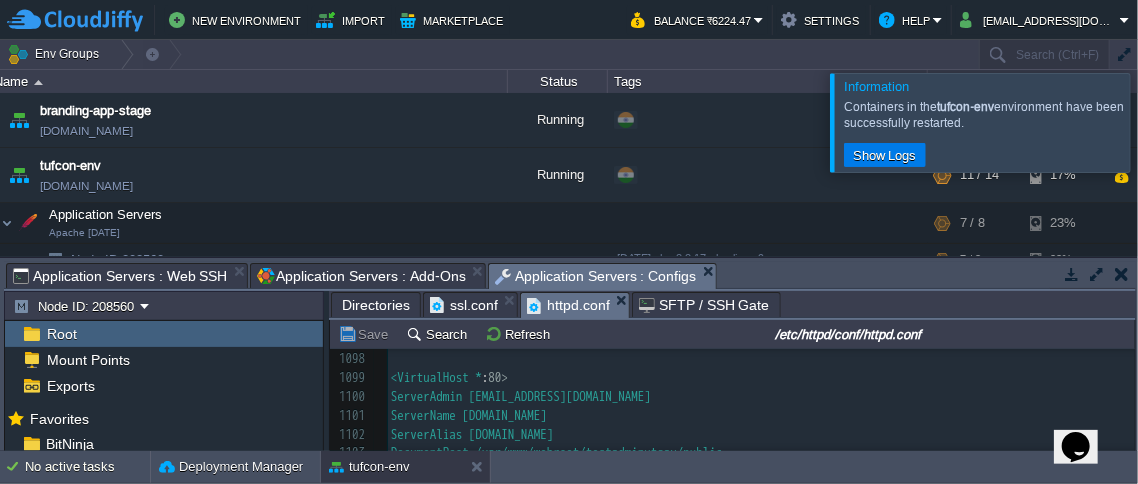 click at bounding box center [1162, 122] 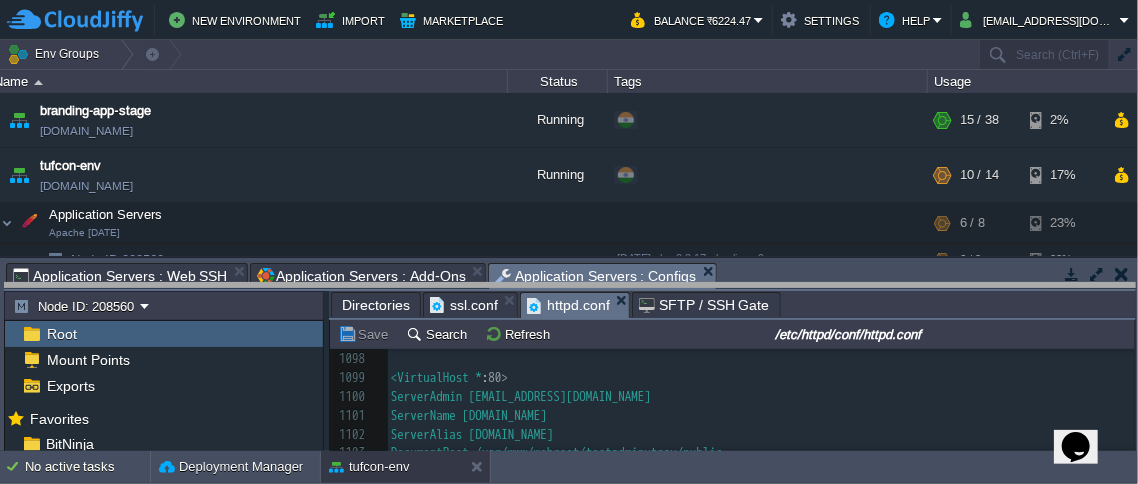 drag, startPoint x: 726, startPoint y: 263, endPoint x: 730, endPoint y: 283, distance: 20.396078 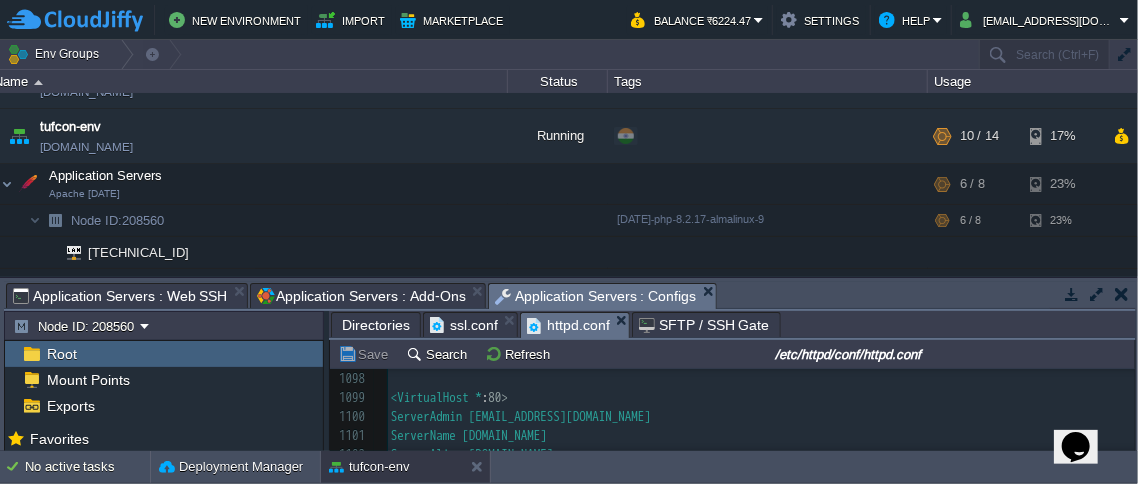 scroll, scrollTop: 43, scrollLeft: 13, axis: both 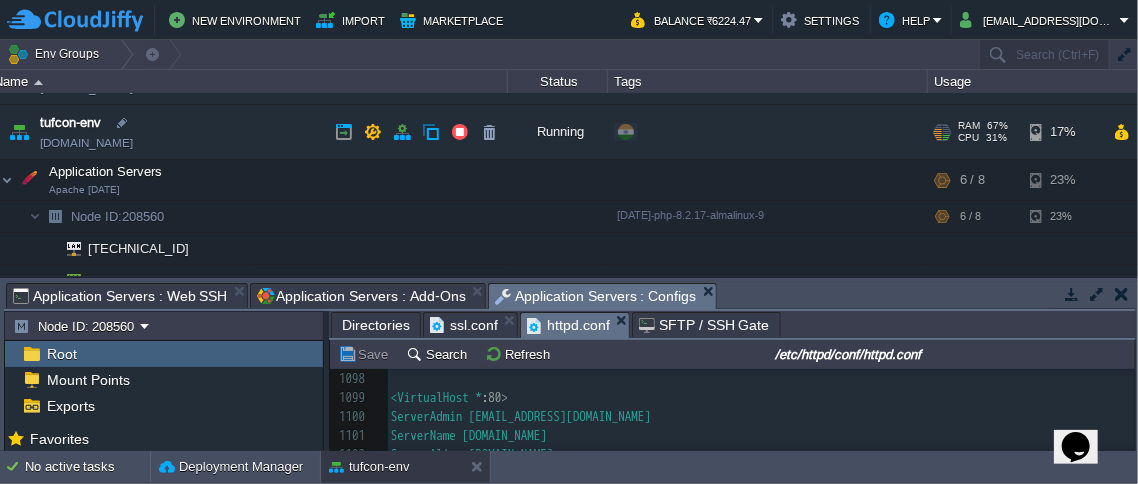 click at bounding box center [19, 132] 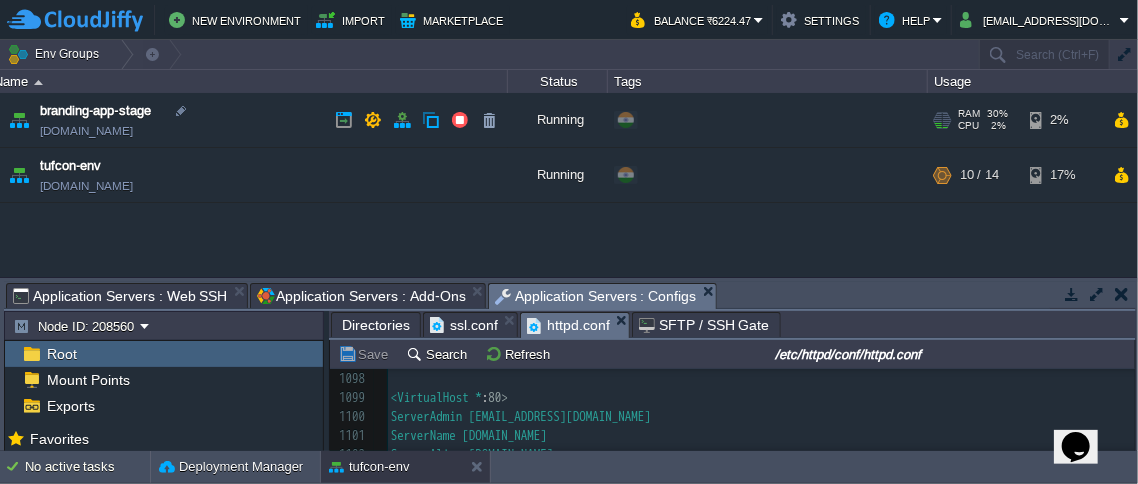 scroll, scrollTop: 0, scrollLeft: 13, axis: horizontal 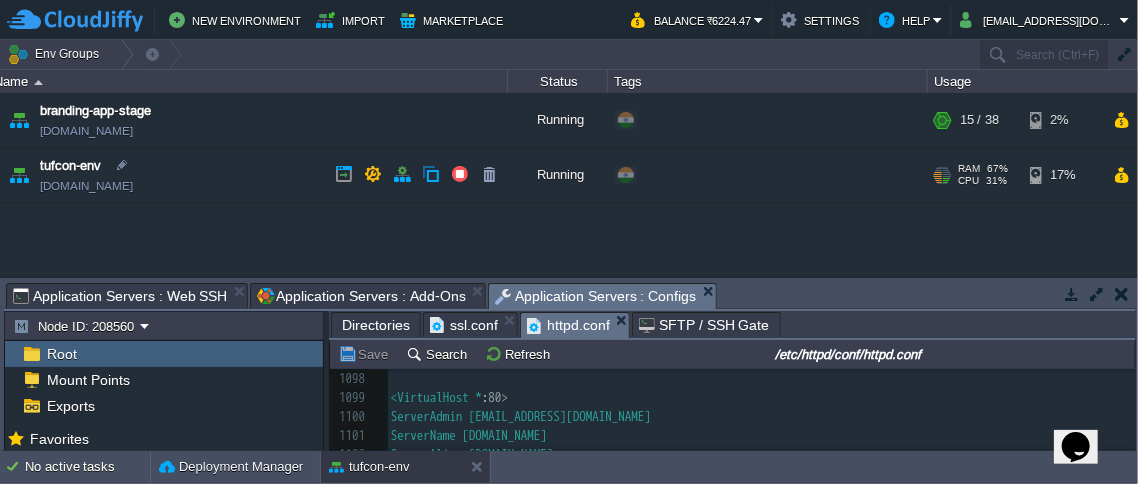 click at bounding box center (19, 175) 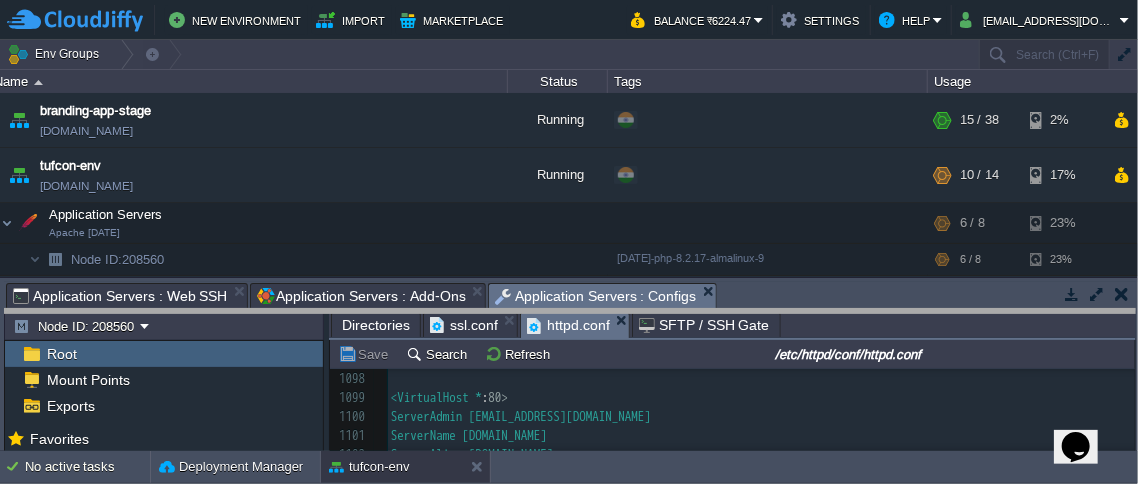 drag, startPoint x: 795, startPoint y: 286, endPoint x: 800, endPoint y: 312, distance: 26.476404 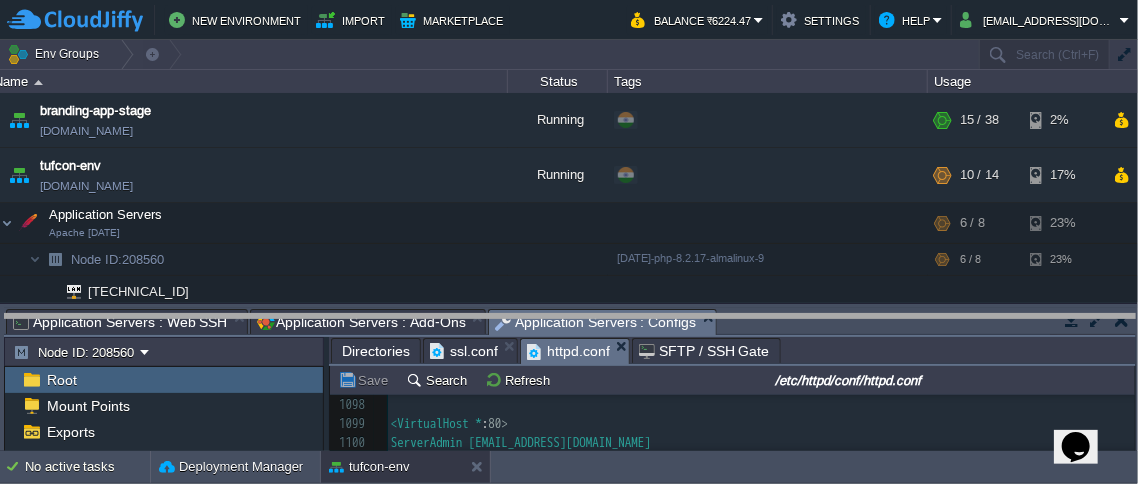 click on "New Environment Import Marketplace Bonus ₹0.00 Upgrade Account Balance ₹6224.47 Settings Help [EMAIL_ADDRESS][DOMAIN_NAME]         Env Groups                     Search (Ctrl+F)         auto-gen Name Status Tags Usage branding-app-stage [DOMAIN_NAME] Running                                 + Add to Env Group                                                                                                                                                            RAM                 30%                                         CPU                 2%                             15 / 38                    2%       tufcon-env [DOMAIN_NAME] Running                                 + Add to Env Group                                                                                                                                                            RAM                 67%                                         CPU                 31%                             10 / 14" at bounding box center [569, 242] 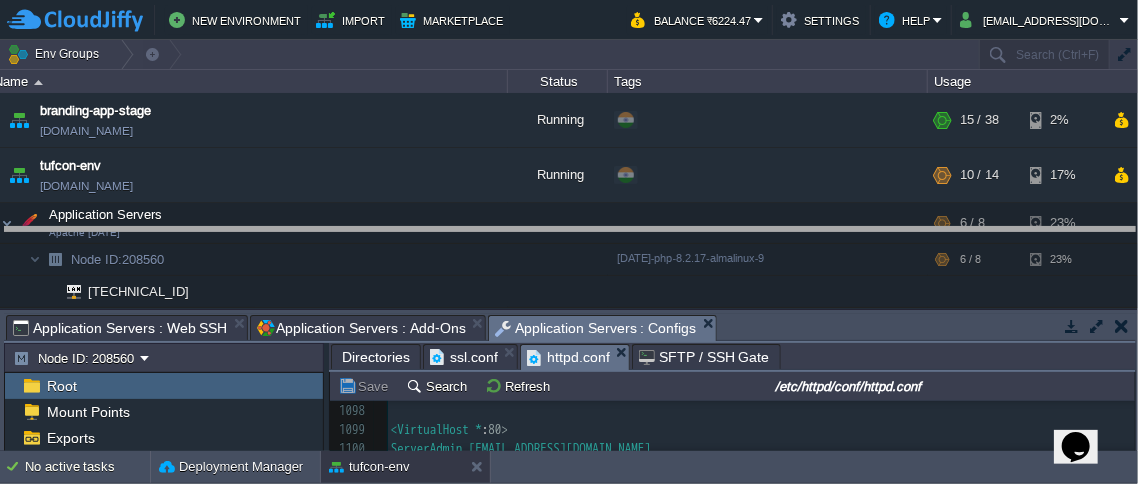 drag, startPoint x: 785, startPoint y: 318, endPoint x: 763, endPoint y: 232, distance: 88.76936 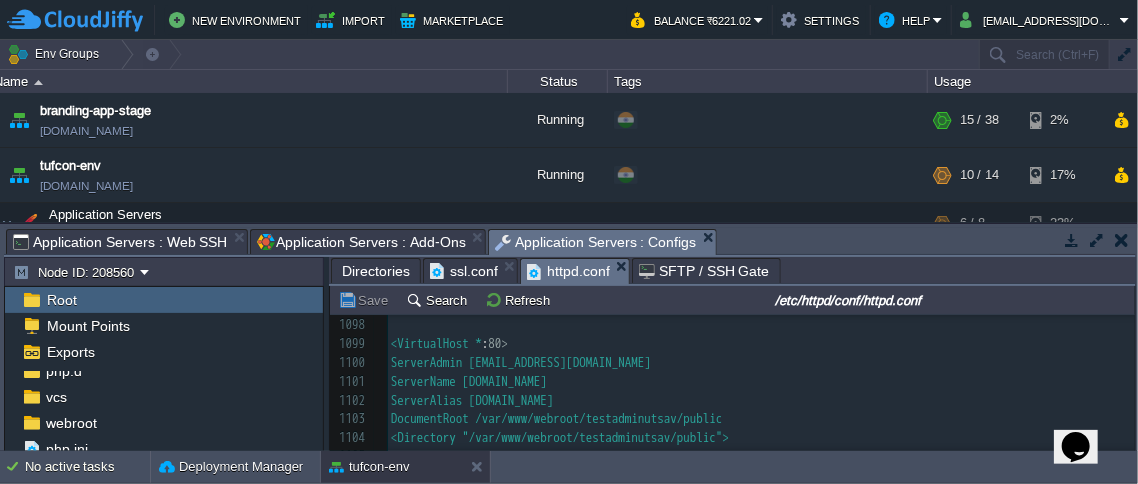 scroll, scrollTop: 274, scrollLeft: 0, axis: vertical 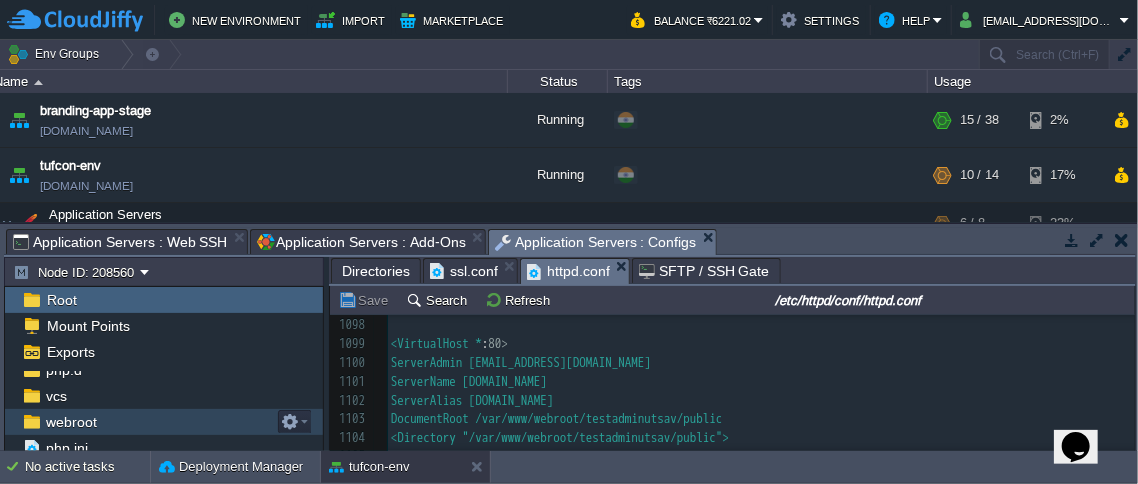 click on "webroot" at bounding box center (71, 422) 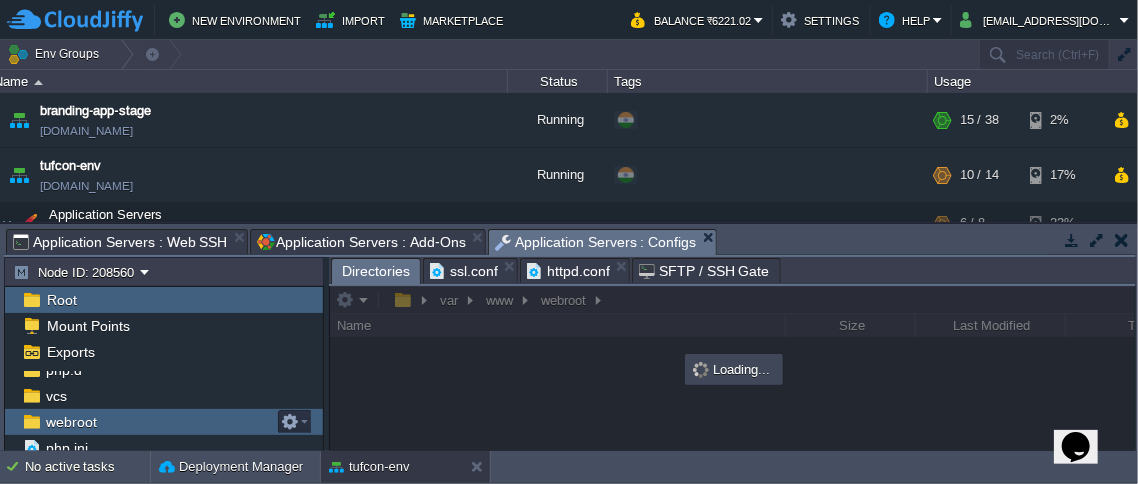 click on "webroot" at bounding box center [71, 422] 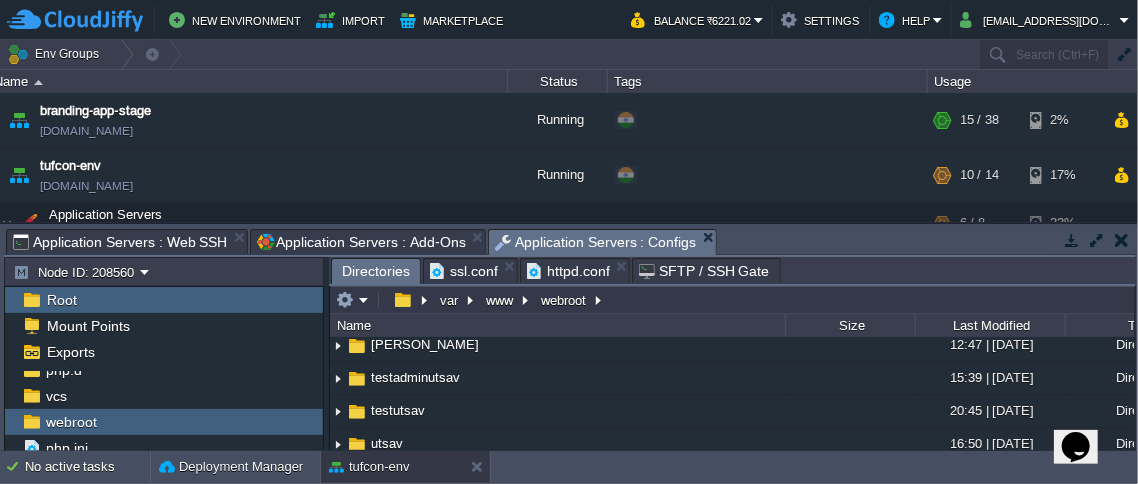 scroll, scrollTop: 120, scrollLeft: 0, axis: vertical 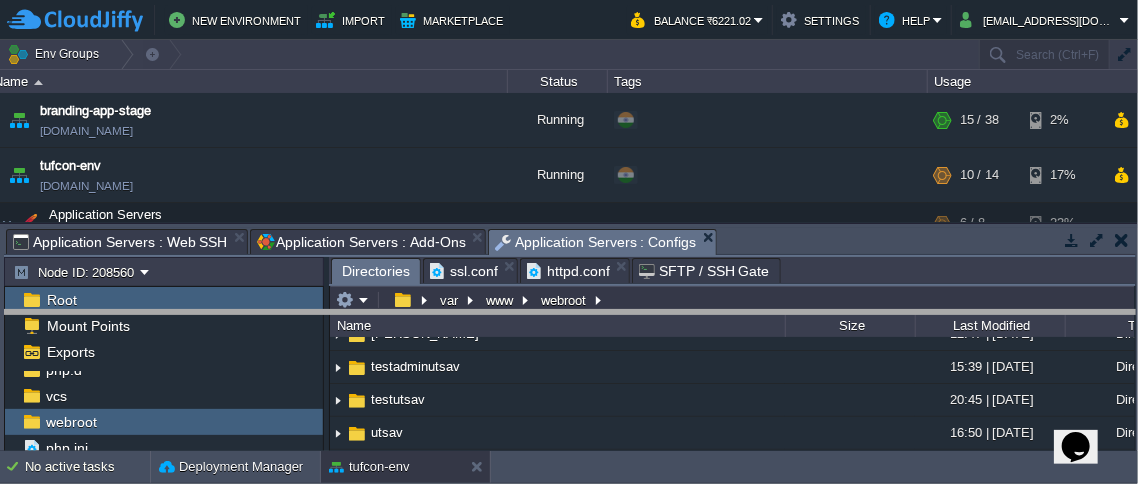 drag, startPoint x: 847, startPoint y: 243, endPoint x: 863, endPoint y: 327, distance: 85.51023 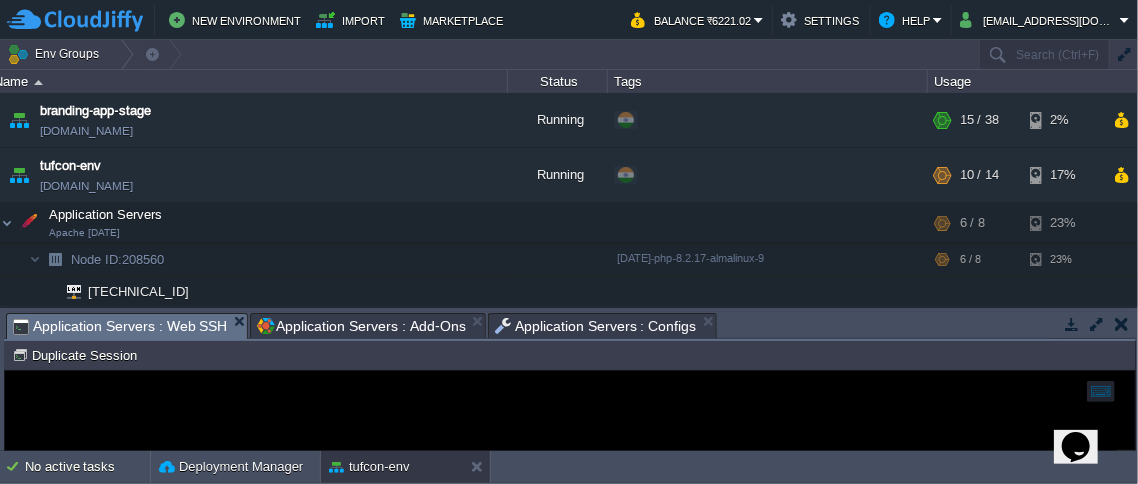 click on "Application Servers : Web SSH" at bounding box center (120, 326) 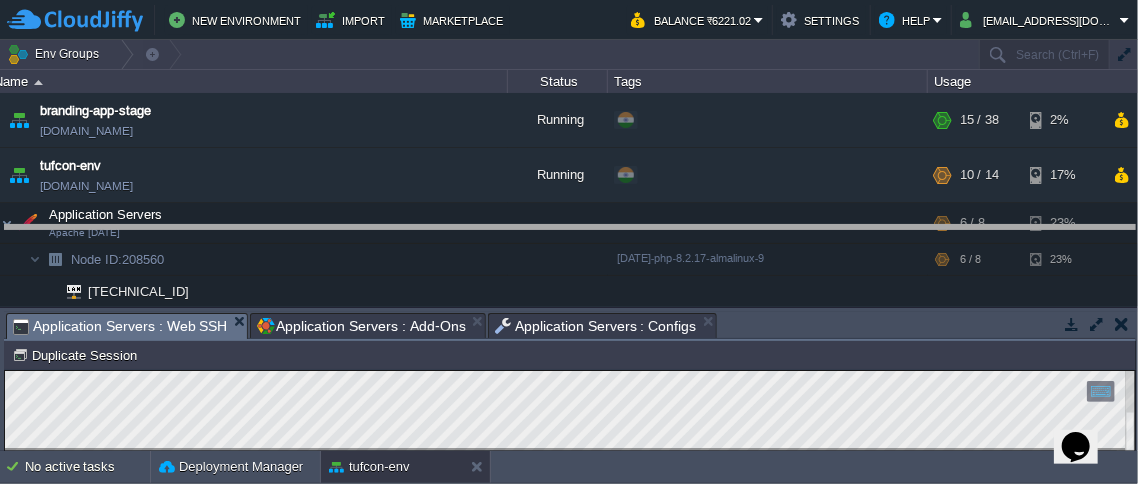 drag, startPoint x: 736, startPoint y: 322, endPoint x: 744, endPoint y: 235, distance: 87.36704 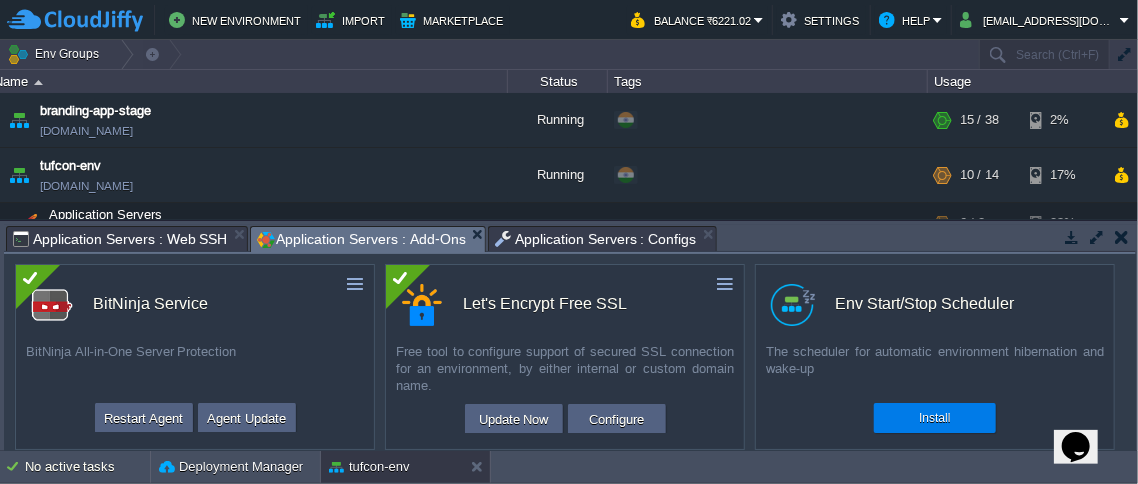 click on "Application Servers : Add-Ons" at bounding box center (361, 239) 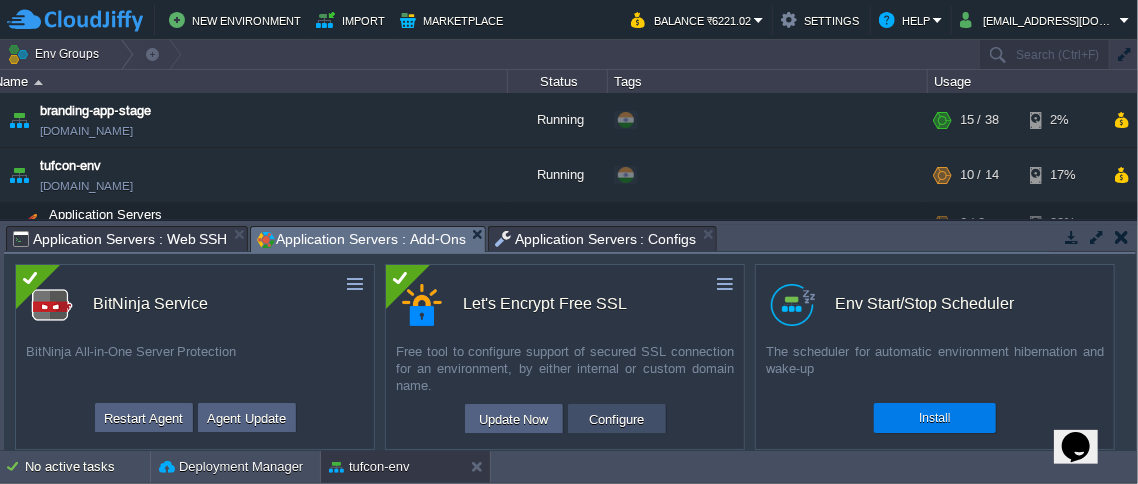 click on "Configure" at bounding box center (616, 419) 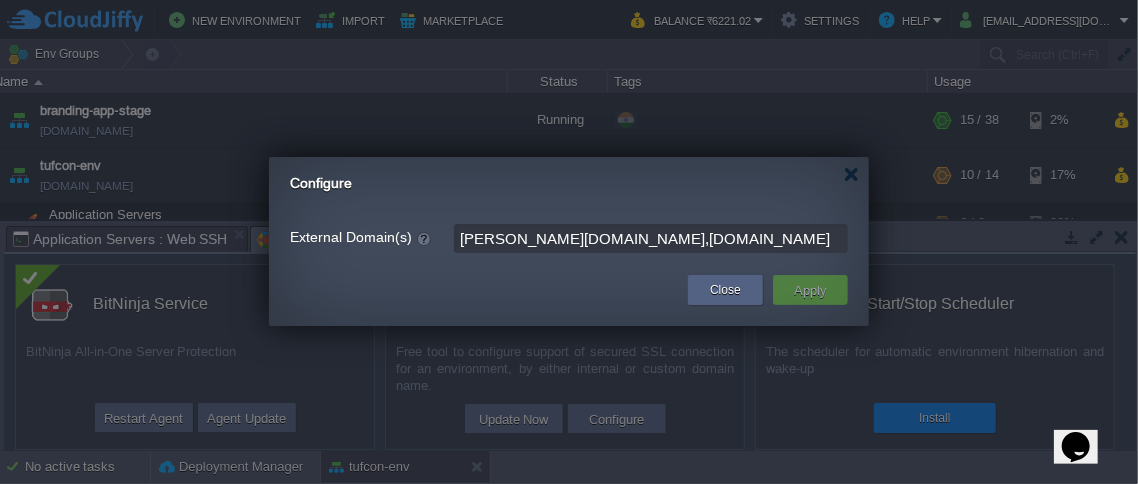 click on "[PERSON_NAME][DOMAIN_NAME],[DOMAIN_NAME]" at bounding box center (651, 238) 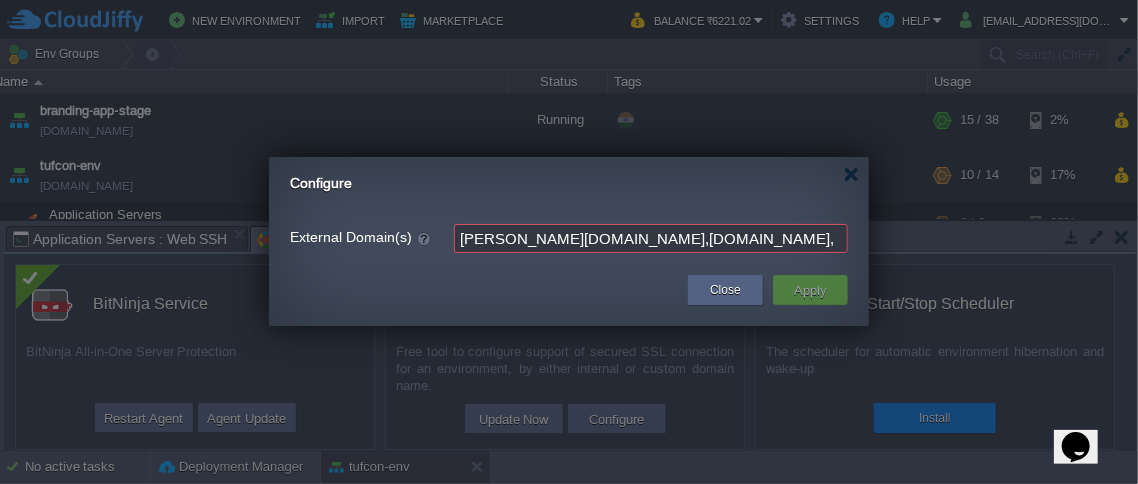 type on "[PERSON_NAME][DOMAIN_NAME],[DOMAIN_NAME]" 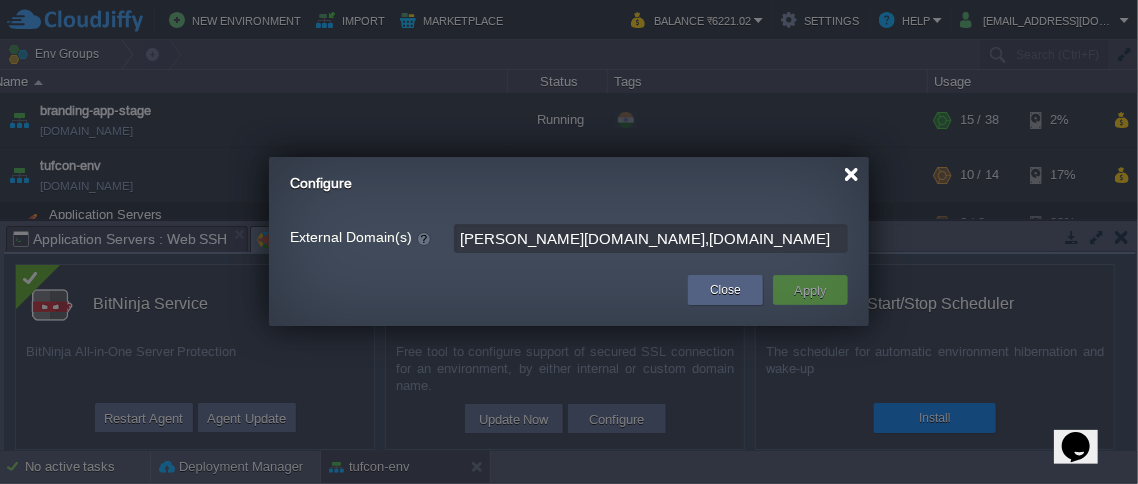 click at bounding box center (851, 174) 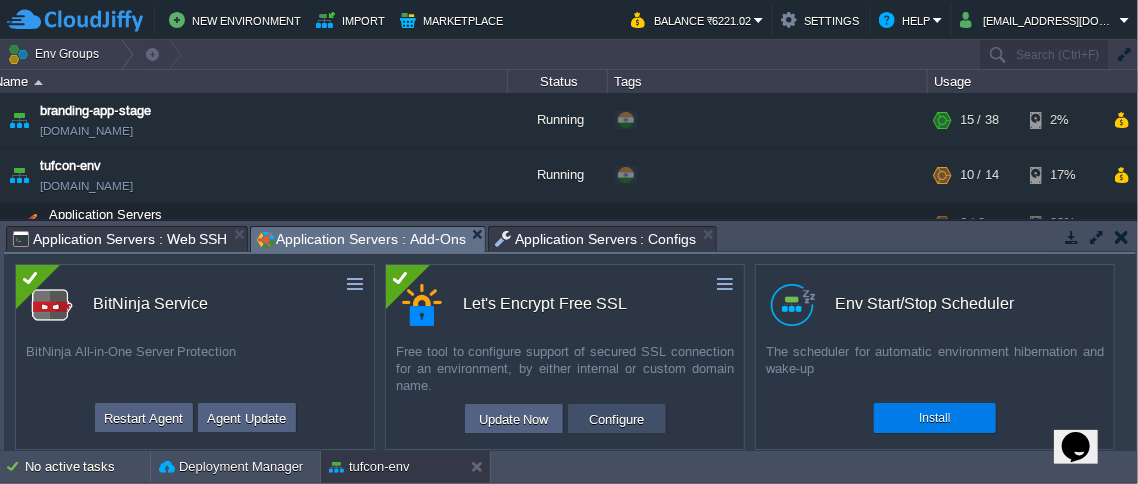click on "Configure" at bounding box center (616, 419) 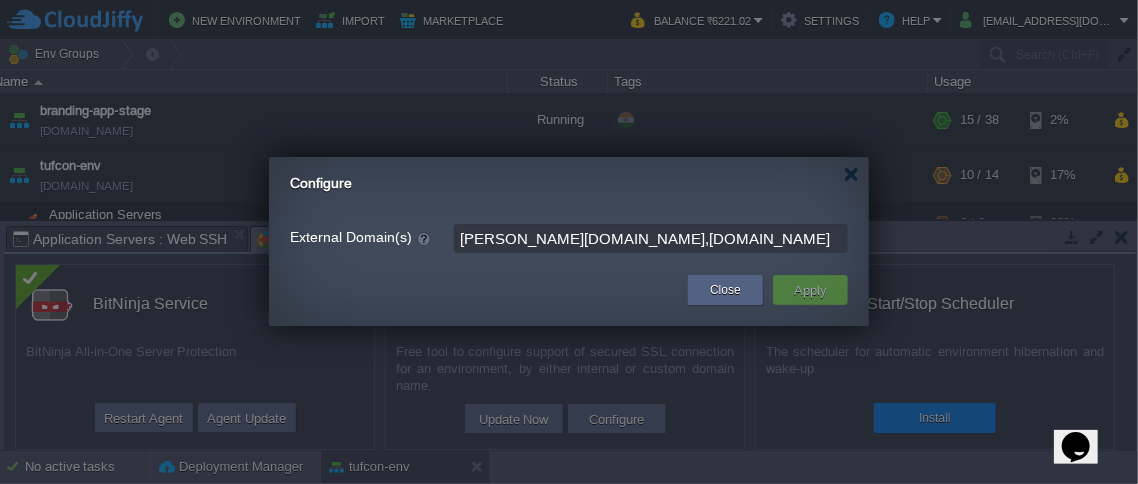 click on "[PERSON_NAME][DOMAIN_NAME],[DOMAIN_NAME]" at bounding box center (651, 238) 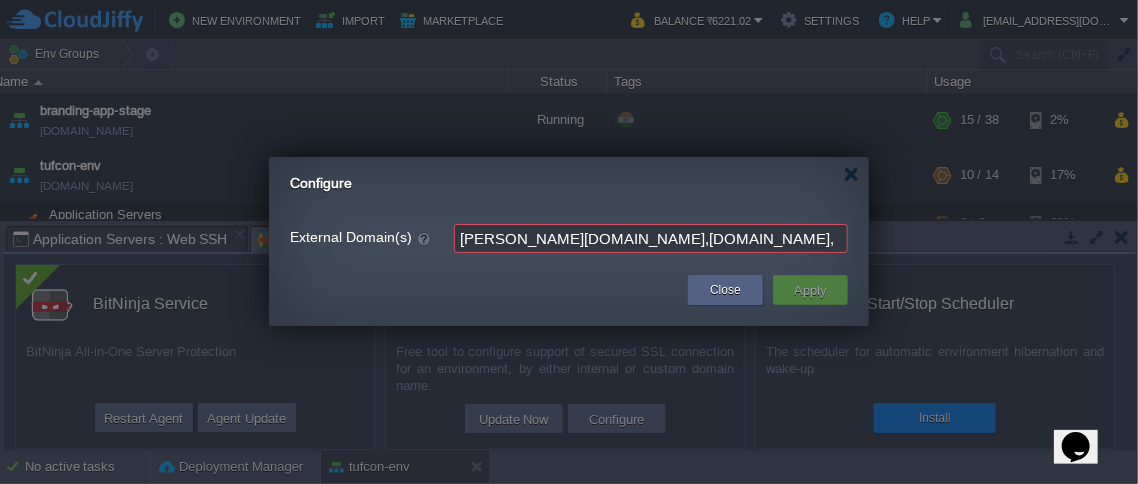 paste on "[DOMAIN_NAME]" 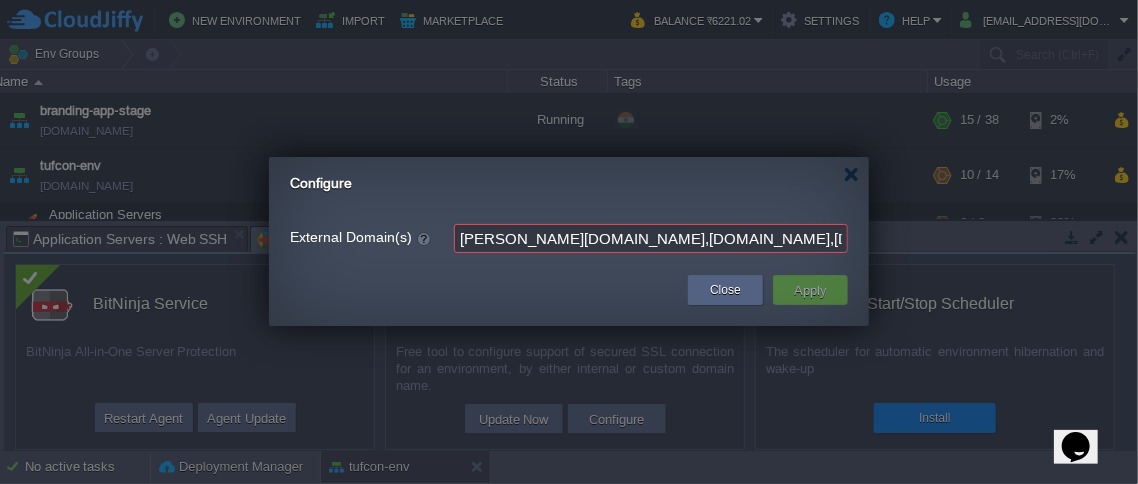 scroll, scrollTop: 0, scrollLeft: 13, axis: horizontal 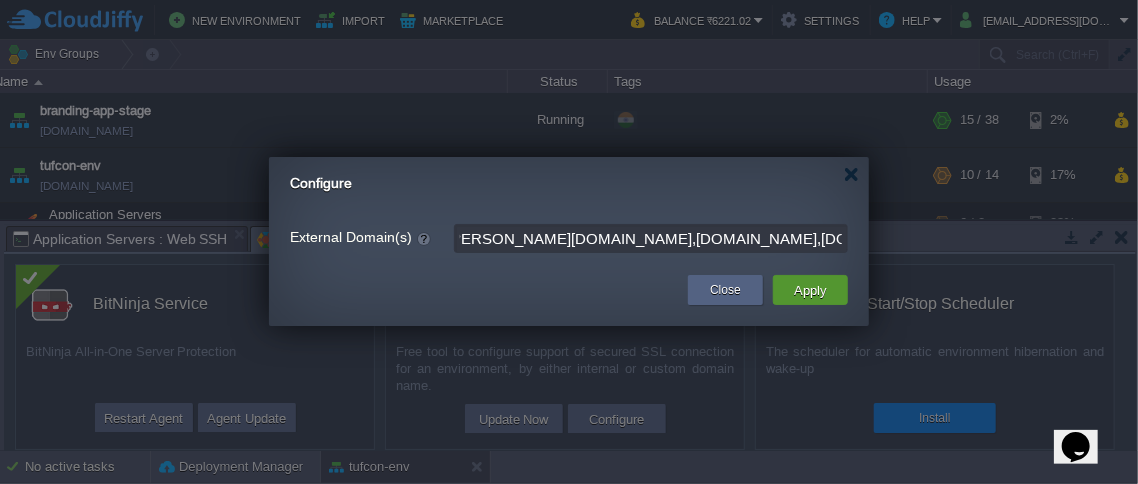 type on "[PERSON_NAME][DOMAIN_NAME],[DOMAIN_NAME],[DOMAIN_NAME]" 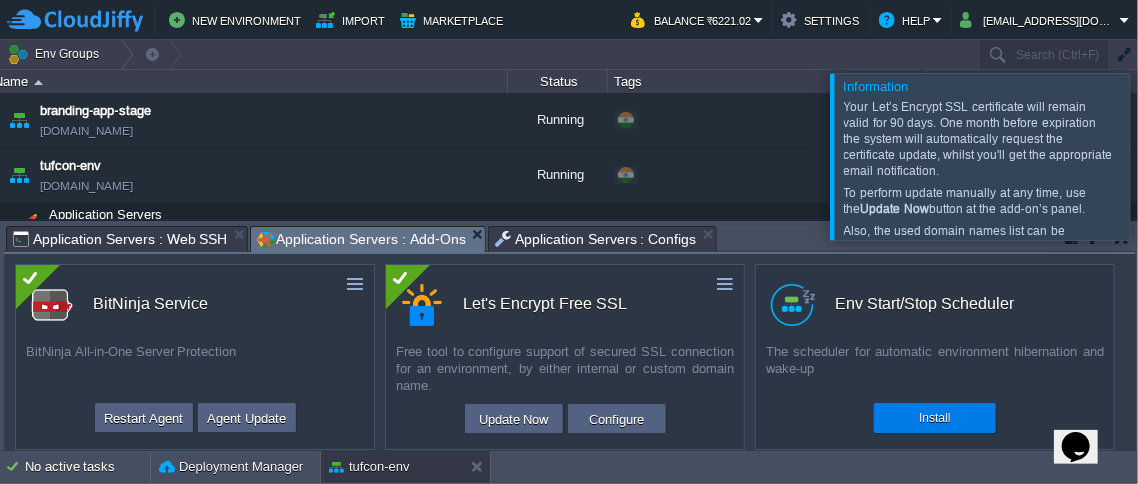 click at bounding box center (1162, 156) 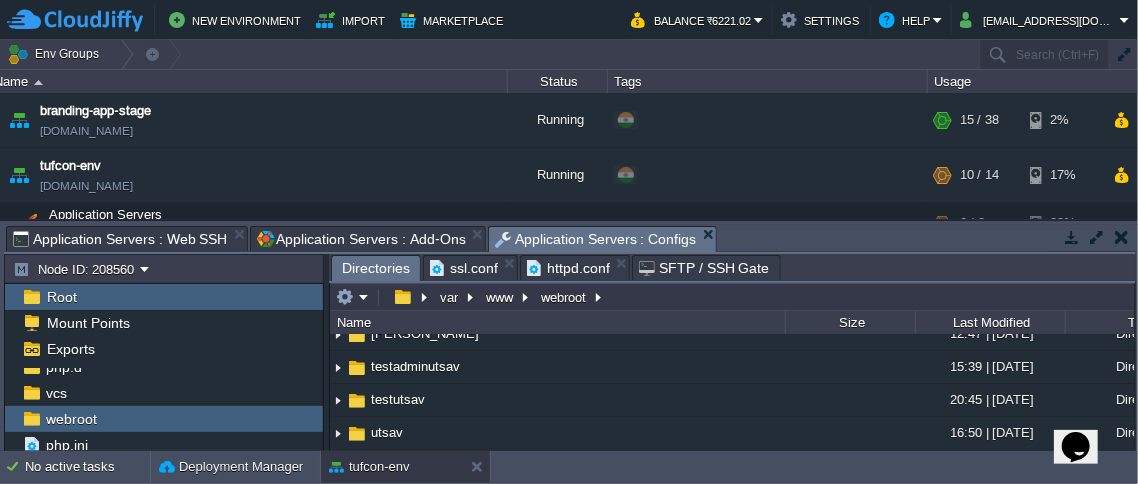 scroll, scrollTop: 117, scrollLeft: 0, axis: vertical 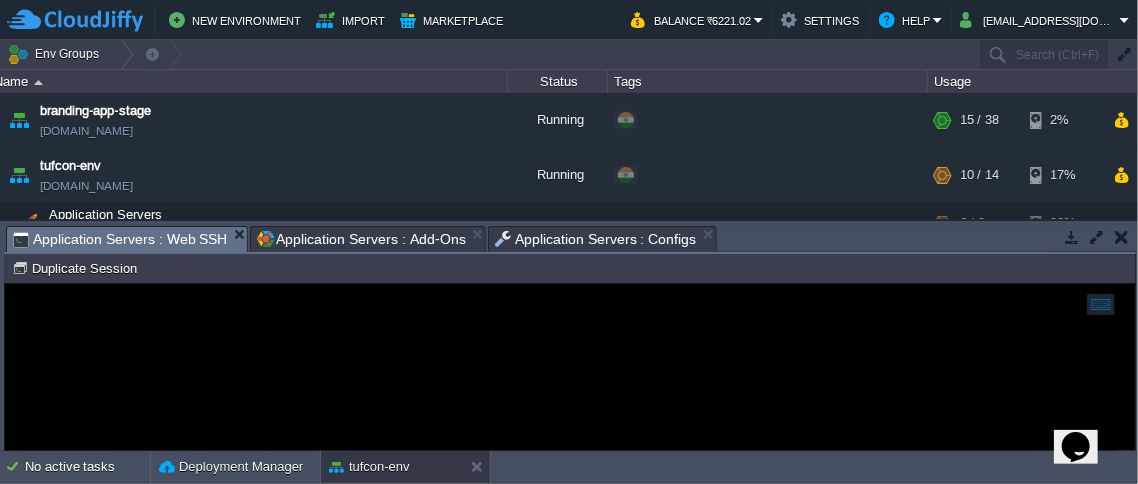 click on "Application Servers : Web SSH" at bounding box center [120, 239] 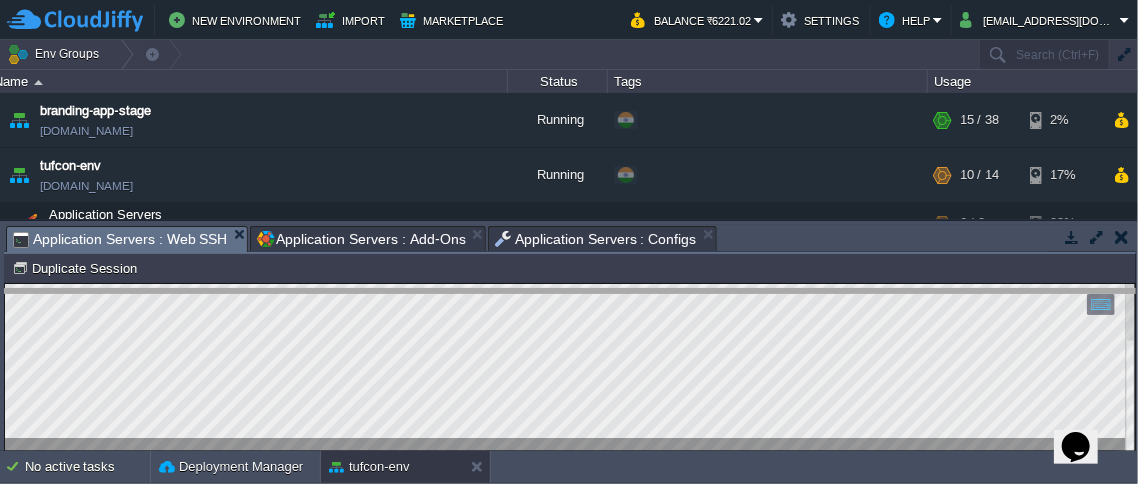 drag, startPoint x: 778, startPoint y: 232, endPoint x: 779, endPoint y: 296, distance: 64.00781 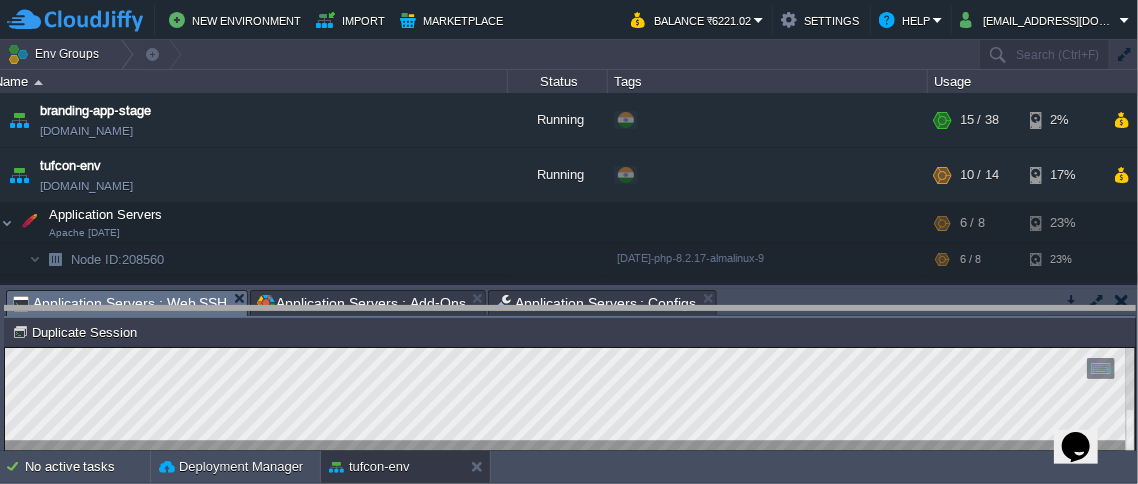 drag, startPoint x: 798, startPoint y: 296, endPoint x: 798, endPoint y: 316, distance: 20 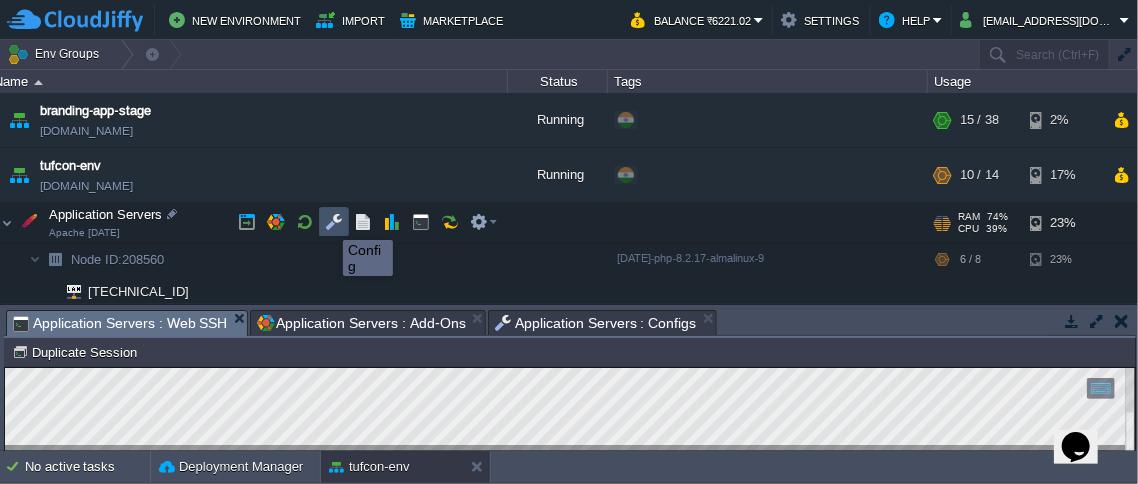 click at bounding box center [334, 222] 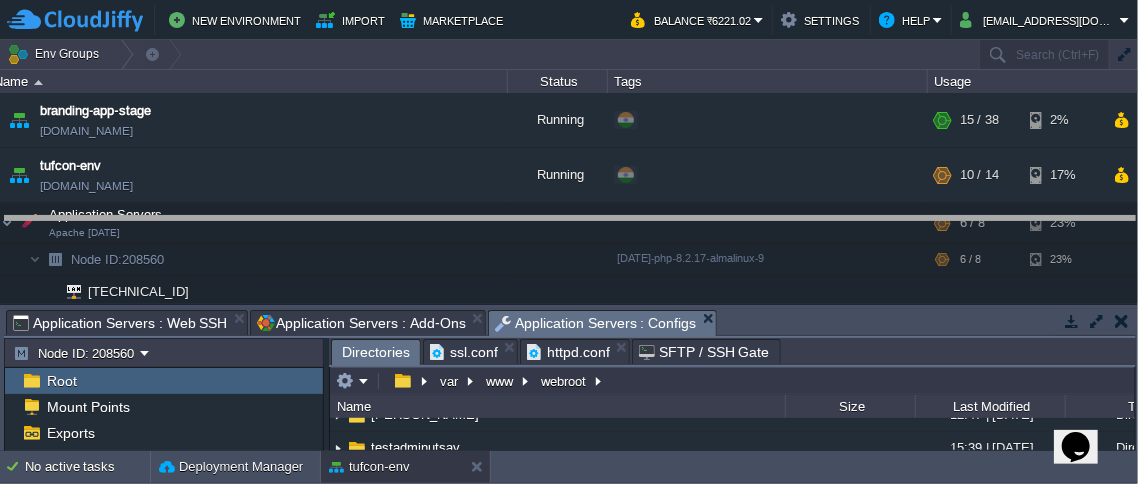 drag, startPoint x: 790, startPoint y: 313, endPoint x: 756, endPoint y: 220, distance: 99.0202 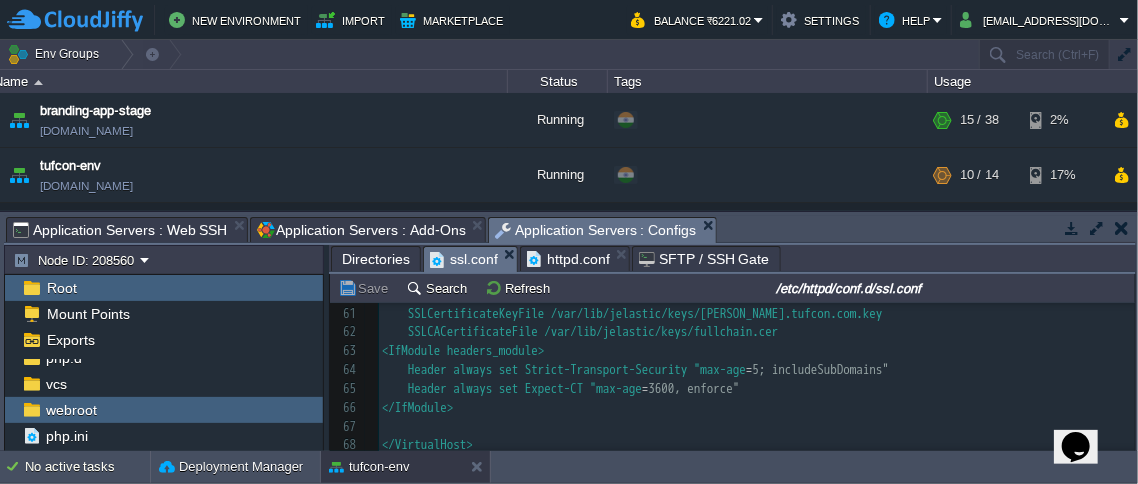 scroll, scrollTop: 1218, scrollLeft: 0, axis: vertical 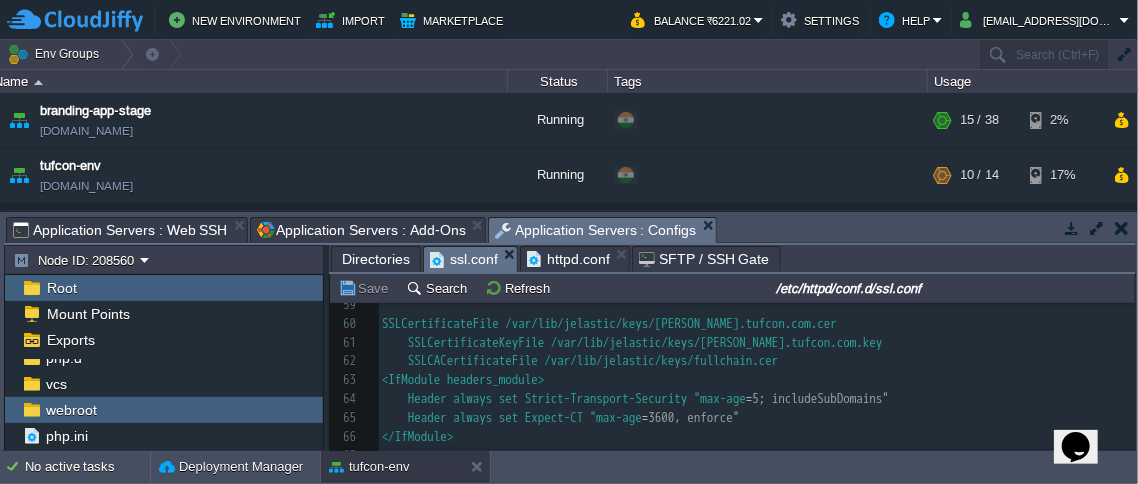 click on "ssl.conf" at bounding box center (464, 259) 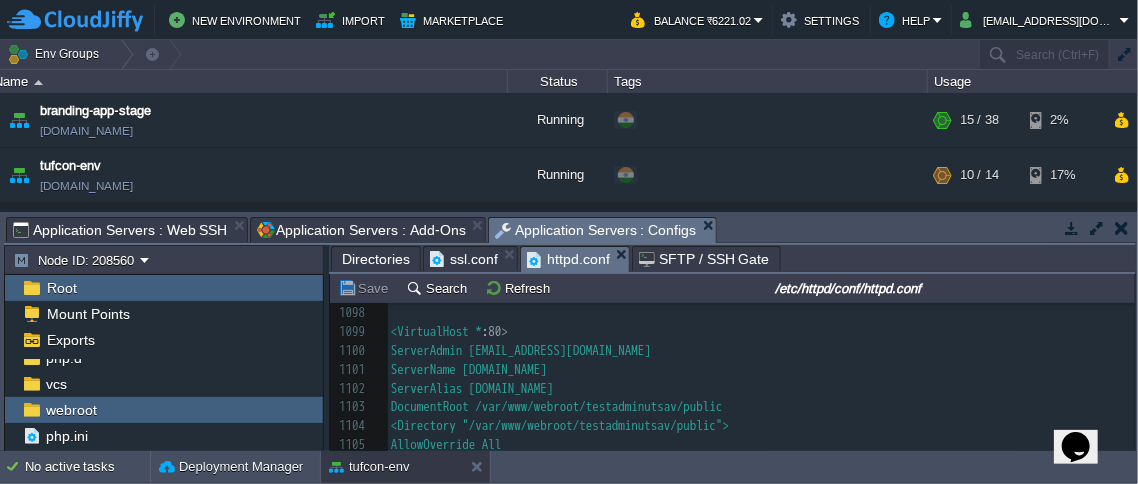 click on "httpd.conf" at bounding box center (568, 259) 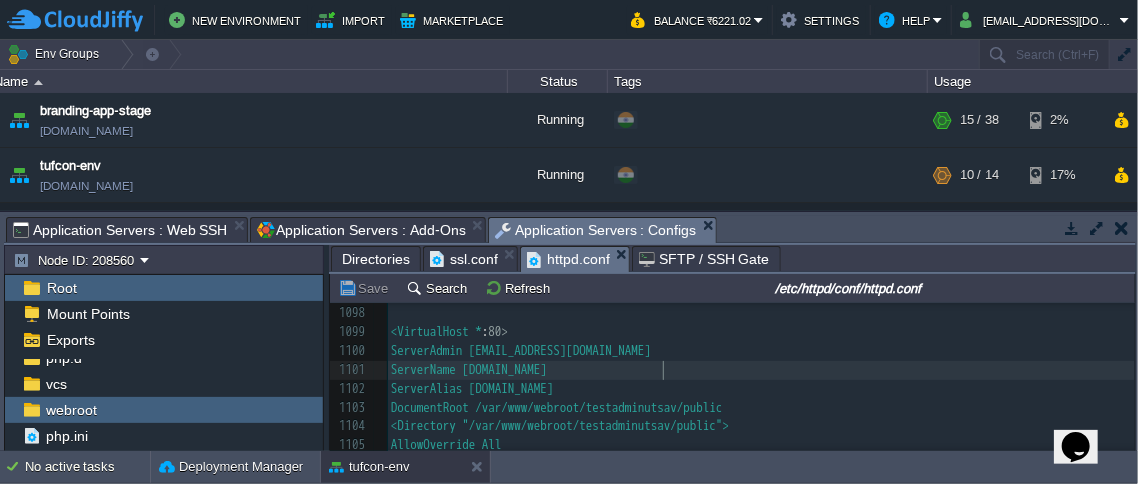 click on "ServerName [DOMAIN_NAME]" at bounding box center (761, 370) 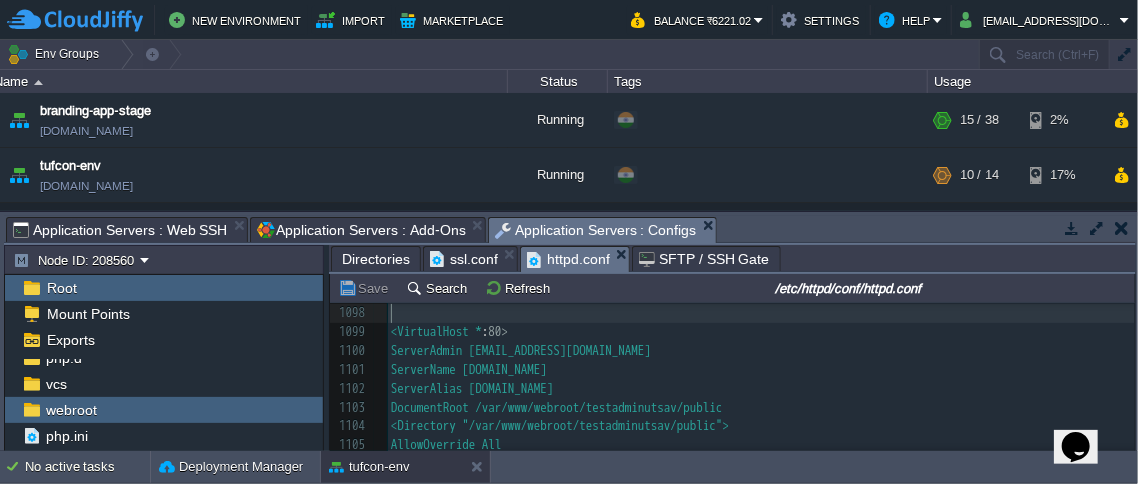 scroll, scrollTop: 20599, scrollLeft: 0, axis: vertical 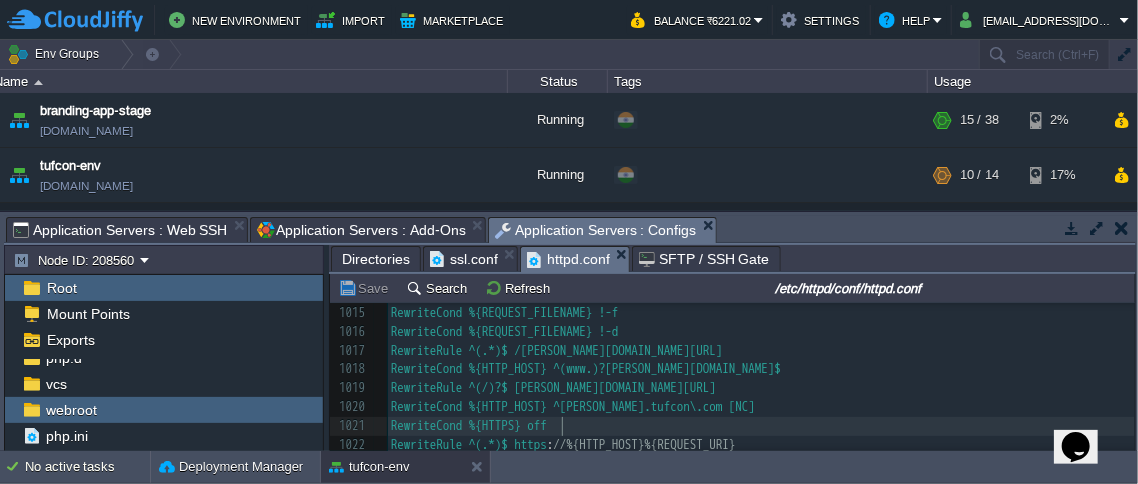 click on "xxxxxxxxxx 1 1112   1004   ServerName [PERSON_NAME][DOMAIN_NAME] 1005   ServerAlias [PERSON_NAME][DOMAIN_NAME] 1006   DocumentRoot /var/www/webroot/[PERSON_NAME]/public 1007   <Directory "/var/www/webroot/[PERSON_NAME]/public"> 1008     AllowOverride All 1009     Require all granted 1010 </Directory> 1011 ​ 1012   RewriteEngine on 1013   RewriteCond %{HTTP_HOST} ^(www.)?[PERSON_NAME][DOMAIN_NAME]$ 1014   RewriteCond %{REQUEST_URI} !^/[PERSON_NAME]/  1015   RewriteCond %{REQUEST_FILENAME} !-f  1016   RewriteCond %{REQUEST_FILENAME} !-d 1017   RewriteRule ^(.*)$ /[PERSON_NAME][DOMAIN_NAME][URL] 1018   RewriteCond %{HTTP_HOST} ^(www.)?[PERSON_NAME][DOMAIN_NAME]$  1019   RewriteRule ^(/)?$ [PERSON_NAME][DOMAIN_NAME][URL] 1020   RewriteCond %{HTTP_HOST} ^[PERSON_NAME].tufcon\.com [NC] 1021   RewriteCond %{HTTPS} off 1022   RewriteRule ^(.*)$ https : //%{HTTP_HOST}%{REQUEST_URI} 1023 ​ 1024 </VirtualHost> 1025 ​ 1026 <VirtualHost * : 80> 1027   ServerAdmin [EMAIL_ADDRESS][DOMAIN_NAME] 1028   ServerName [DOMAIN_NAME] 1029   ServerAlias [DOMAIN_NAME] 1030 1031 1032" at bounding box center [761, 370] 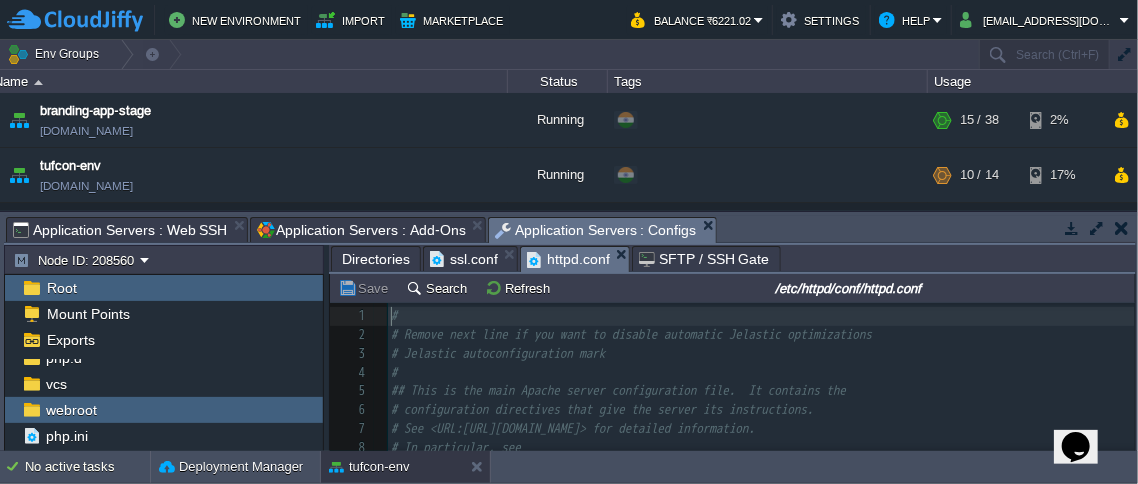 type on "-" 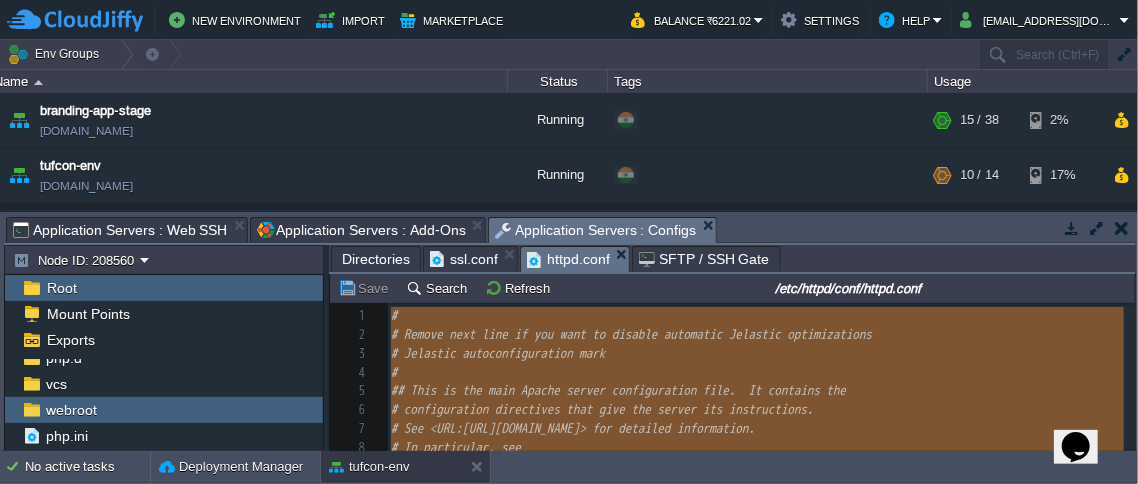 type 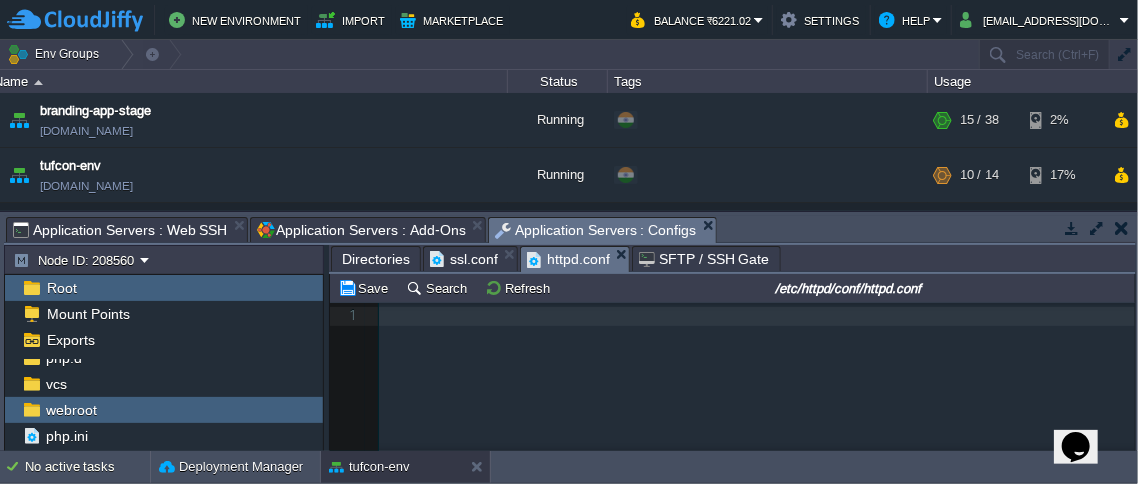 scroll, scrollTop: 21303, scrollLeft: 0, axis: vertical 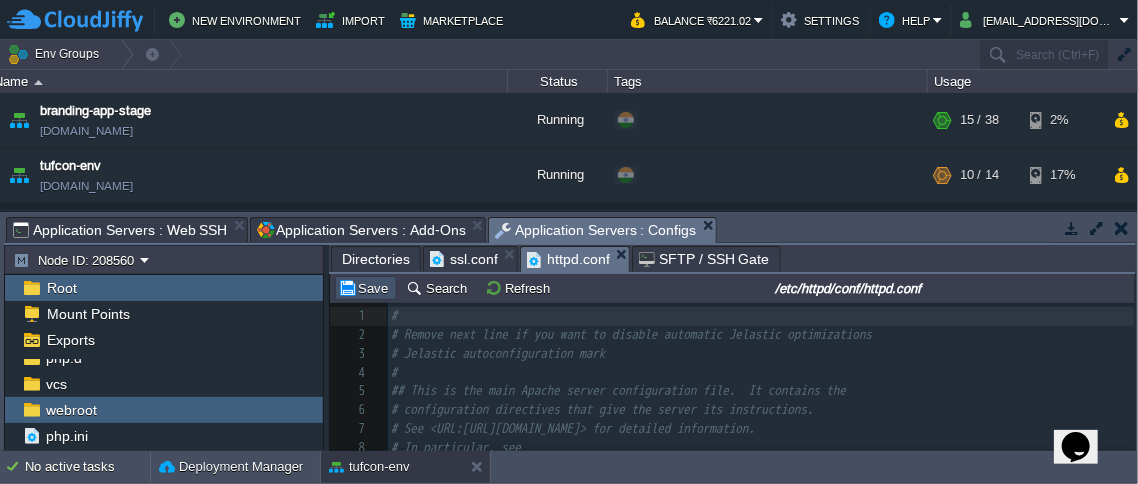 click on "Save" at bounding box center [366, 288] 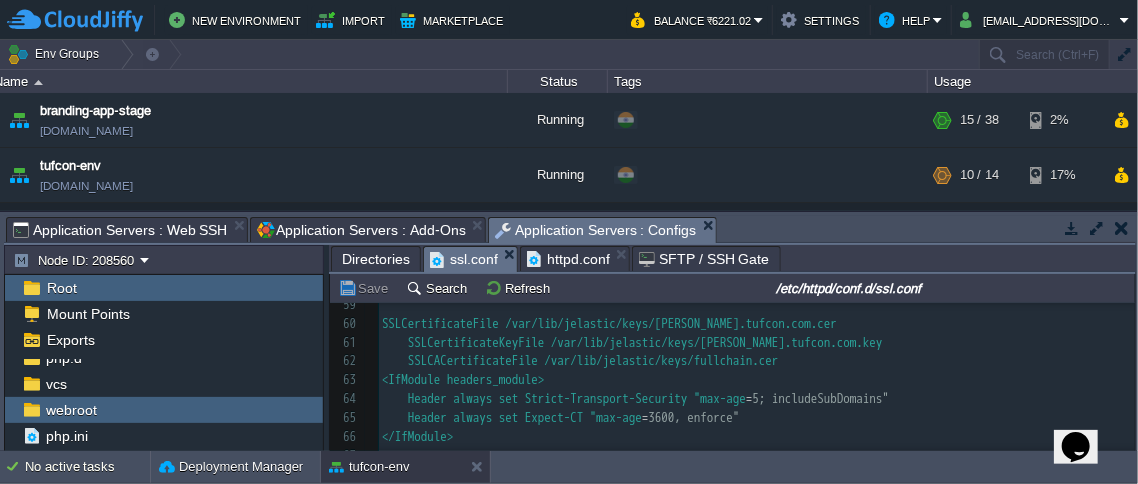 click on "ssl.conf" at bounding box center (464, 259) 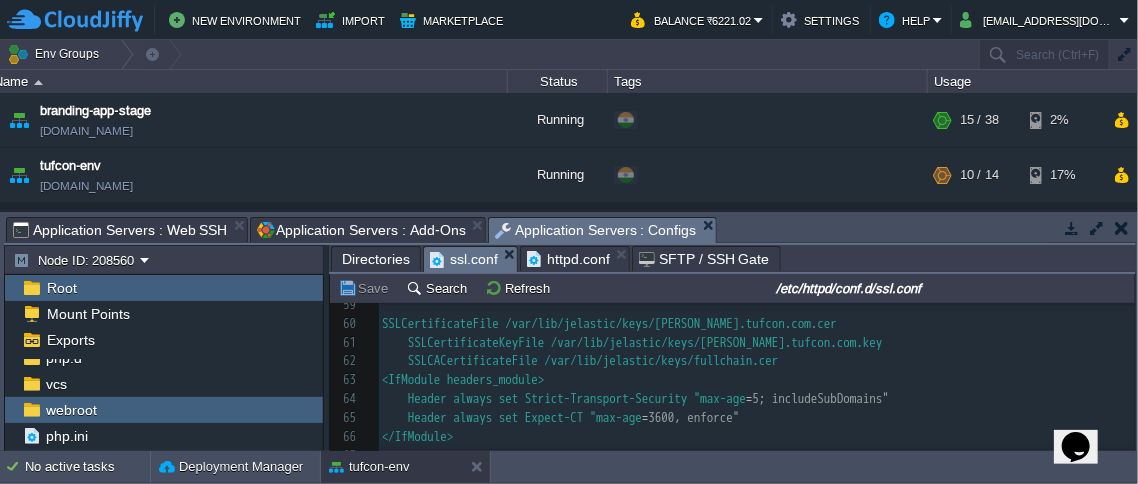 click on "SSLCertificateKeyFile /var/lib/jelastic/keys/[PERSON_NAME].tufcon.com.key" at bounding box center [632, 342] 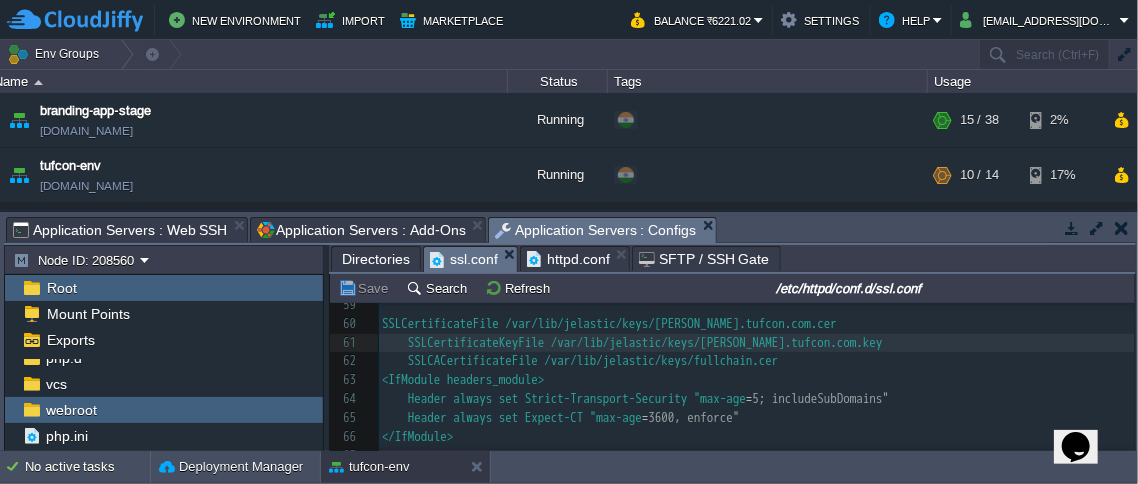 scroll, scrollTop: 449, scrollLeft: 0, axis: vertical 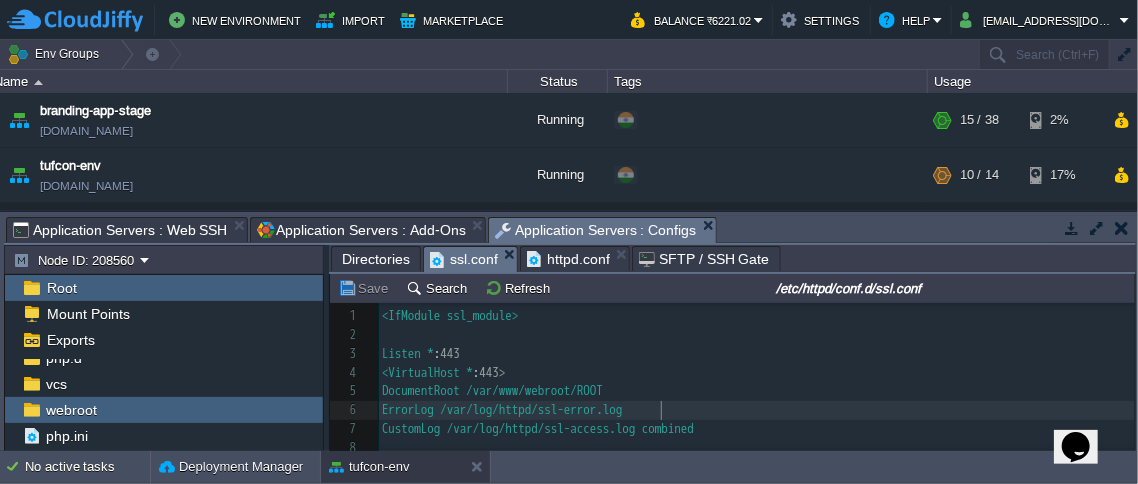 click on "xxxxxxxxxx 1 1112 1 75      SSLCertificateKeyFile /var/lib/jelastic/keys/[PERSON_NAME].tufcon.com.key   1 <IfModule ssl_module> 2 ​ 3 Listen * : 443 4 <VirtualHost * : 443> 5         DocumentRoot /var/www/webroot/ROOT 6         ErrorLog /var/log/httpd/ssl-error.log 7         CustomLog /var/log/httpd/ssl-access.log combined 8 ​ 9         SSLEngine on 10      Protocols h2 http/1.1 11      SSLProtocol             all -SSLv2 -SSLv3 -TLSv1 -TLSv1.1 12      SSLCipherSuite          ECDHE-ECDSA-AES128-GCM-SHA256 : ECDHE-RSA-AES128-GCM-SHA256 : ECDHE-ECDSA-AES256-GCM-SHA384 : ECDHE-RSA-AES256-GCM-SHA384 : ECDHE-ECDSA-CHACHA20-POLY1305 : ECDHE-RSA-CHACHA20-POLY1305 : DHE-RSA-AES128-GCM-SHA256 : DHE-RSA-AES256-GCM-SHA384 13      SSLHonorCipherOrder     off 14      SSLSessionTickets       off 15 ​ 16         SSLCertificateFile /var/lib/jelastic/SSL/jelastic.crt 17      SSLCertificateKeyFile /var/lib/jelastic/SSL/jelastic.key 18      SSLCACertificateFile /var/lib/jelastic/SSL/jelastic-ca.crt =" at bounding box center (756, 571) 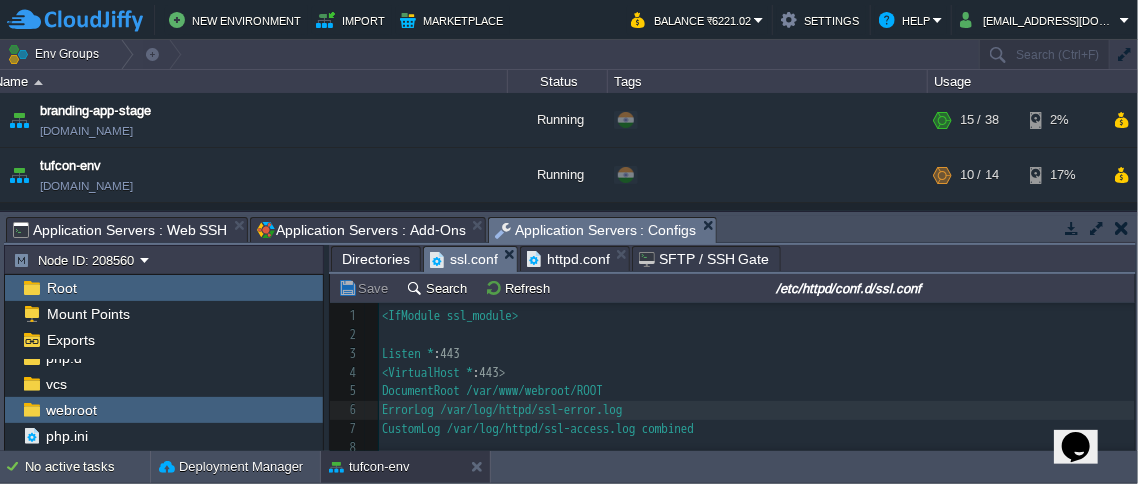 type on "-" 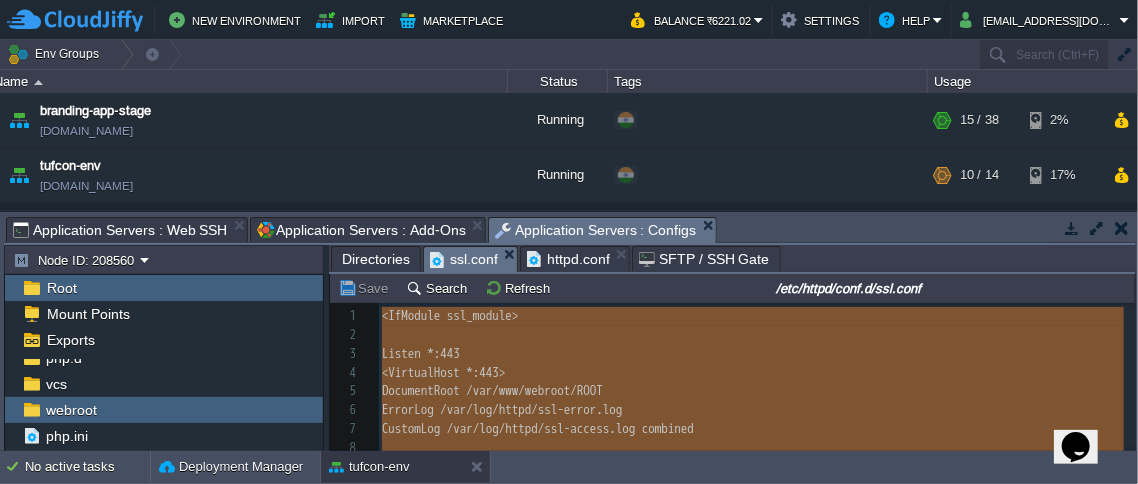 type 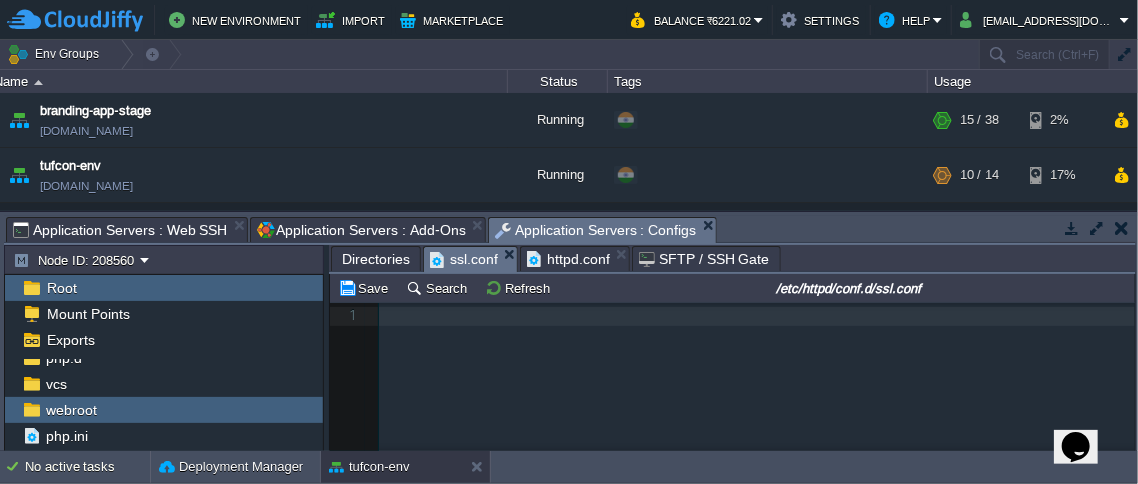 scroll, scrollTop: 1840, scrollLeft: 0, axis: vertical 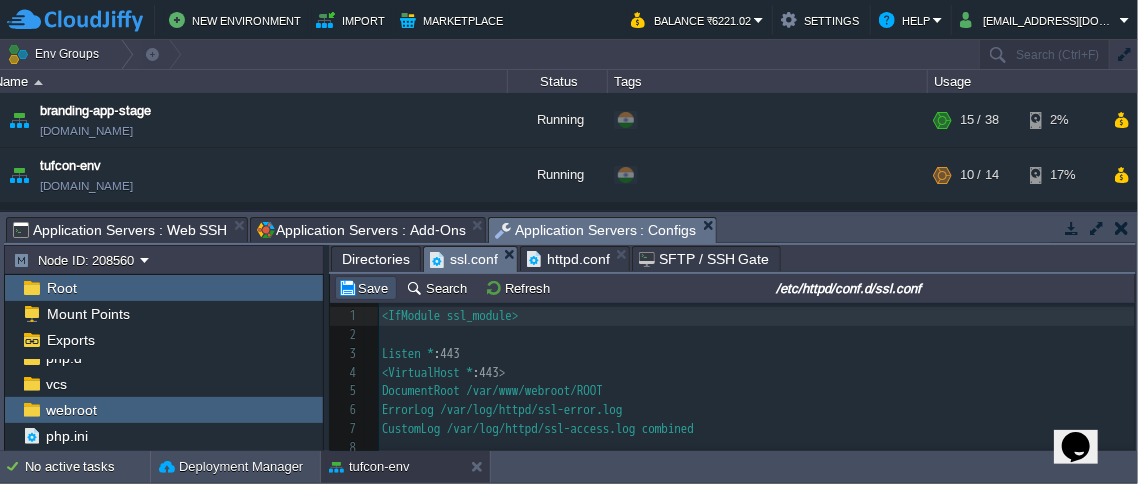 click on "Save" at bounding box center (366, 288) 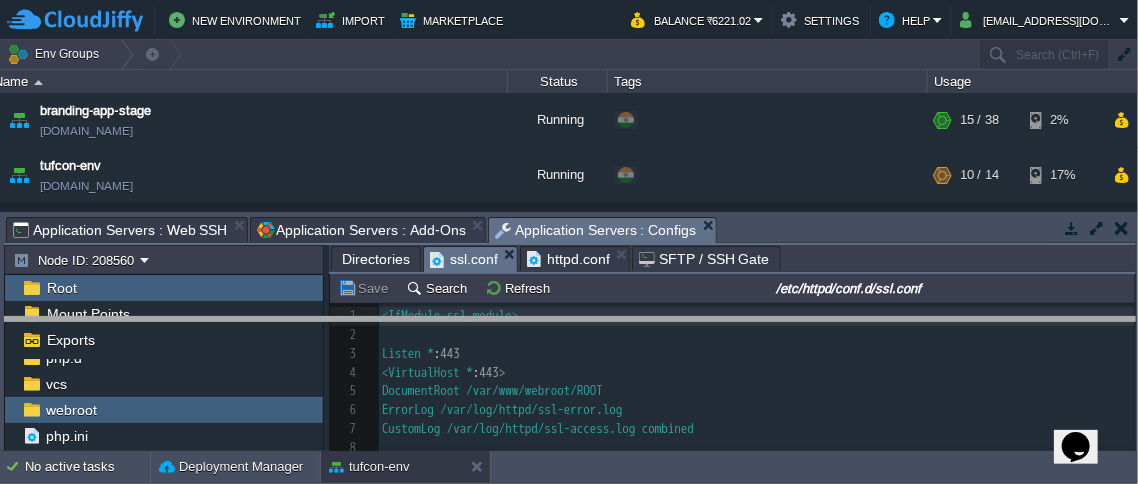drag, startPoint x: 442, startPoint y: 215, endPoint x: 461, endPoint y: 319, distance: 105.72133 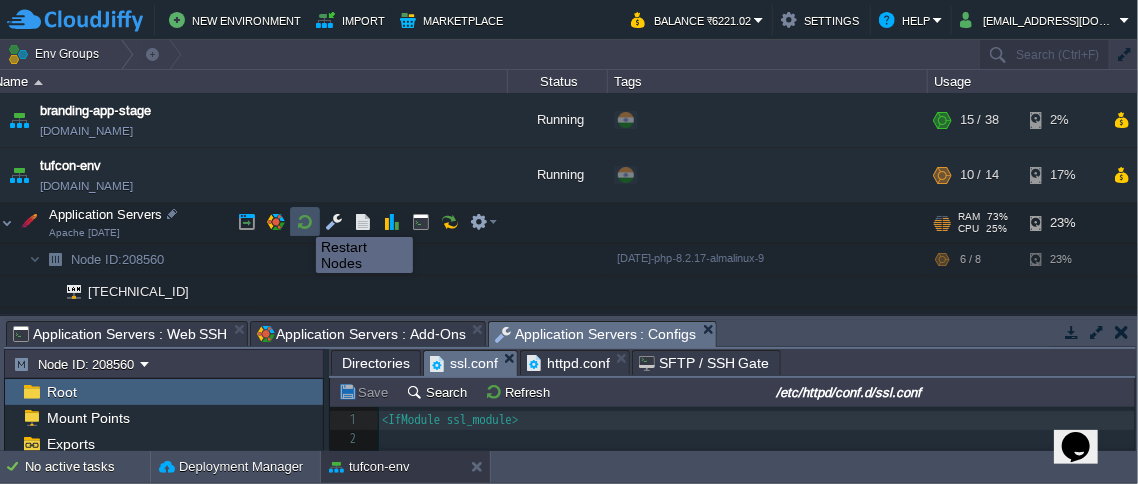 click at bounding box center (305, 222) 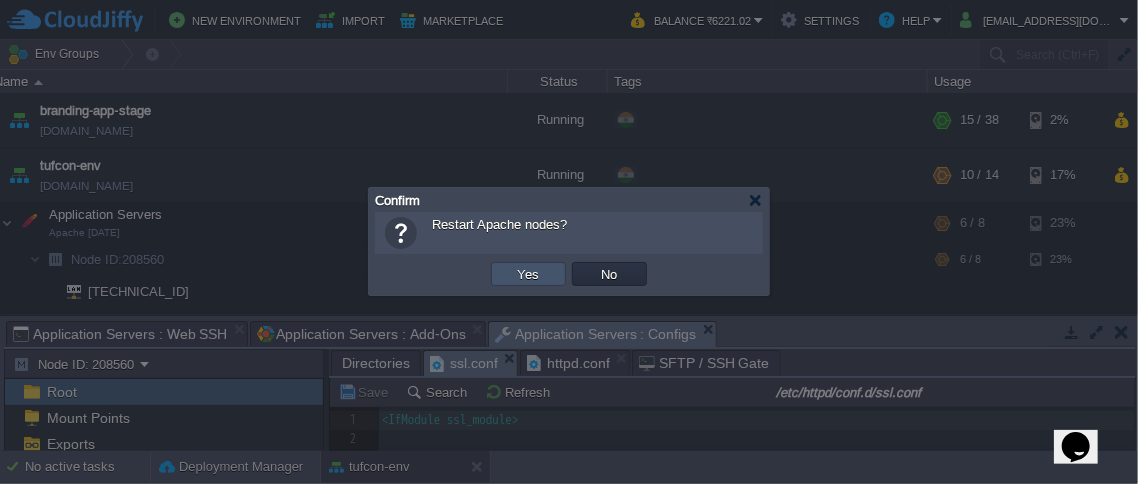 click on "Yes" at bounding box center (529, 274) 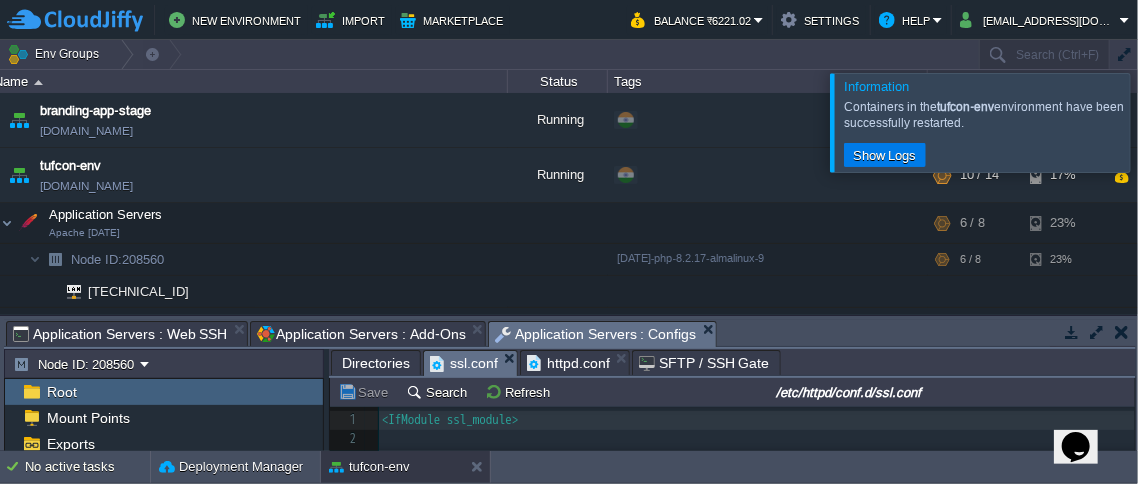 click at bounding box center [1162, 122] 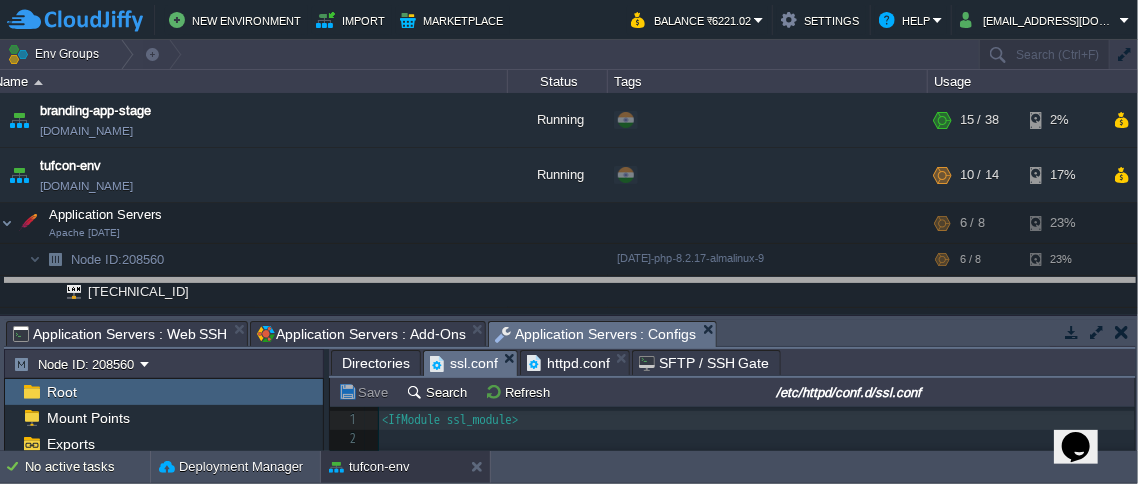 drag, startPoint x: 825, startPoint y: 332, endPoint x: 825, endPoint y: 286, distance: 46 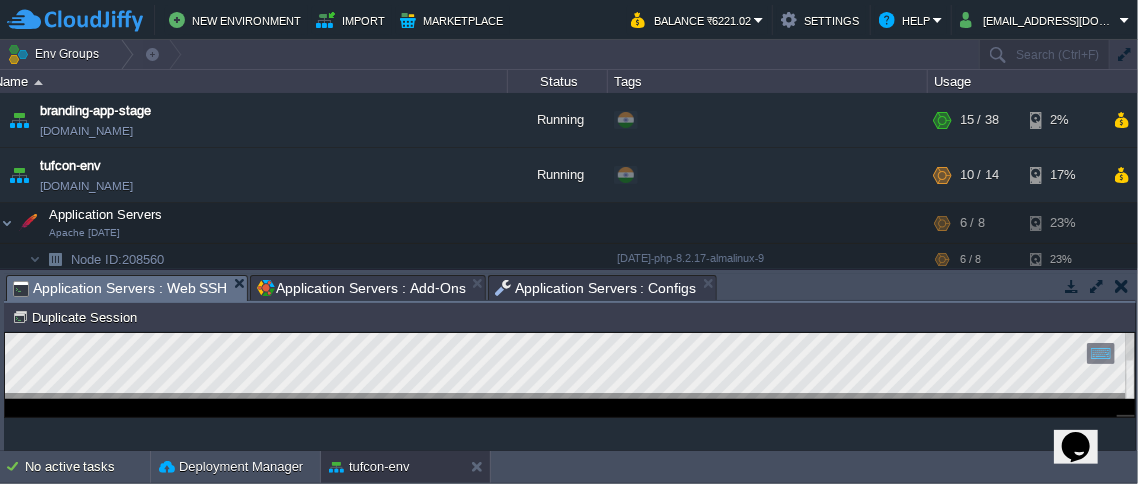 click on "Application Servers : Web SSH" at bounding box center (120, 288) 